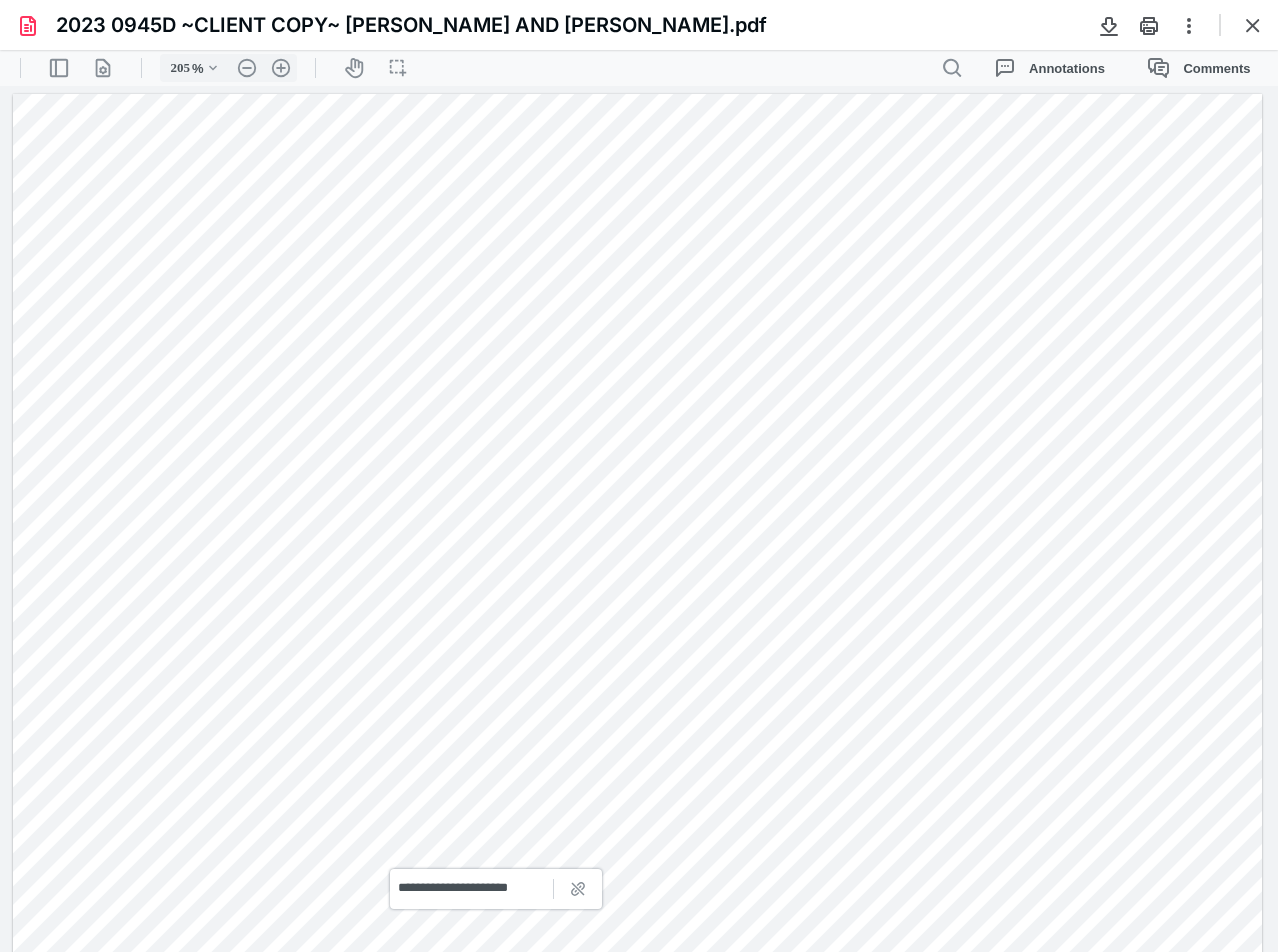 scroll, scrollTop: 0, scrollLeft: 0, axis: both 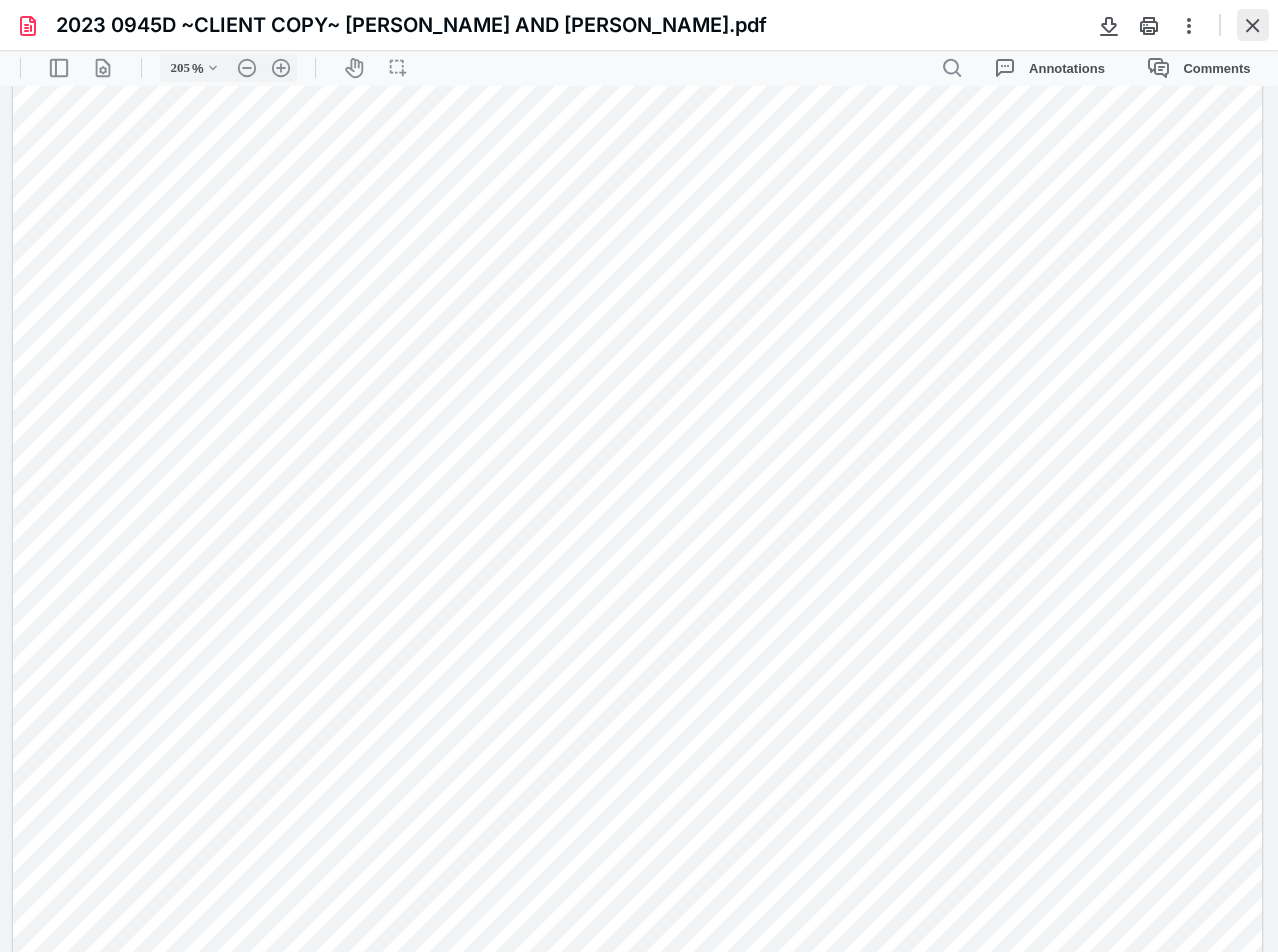 click at bounding box center [1253, 25] 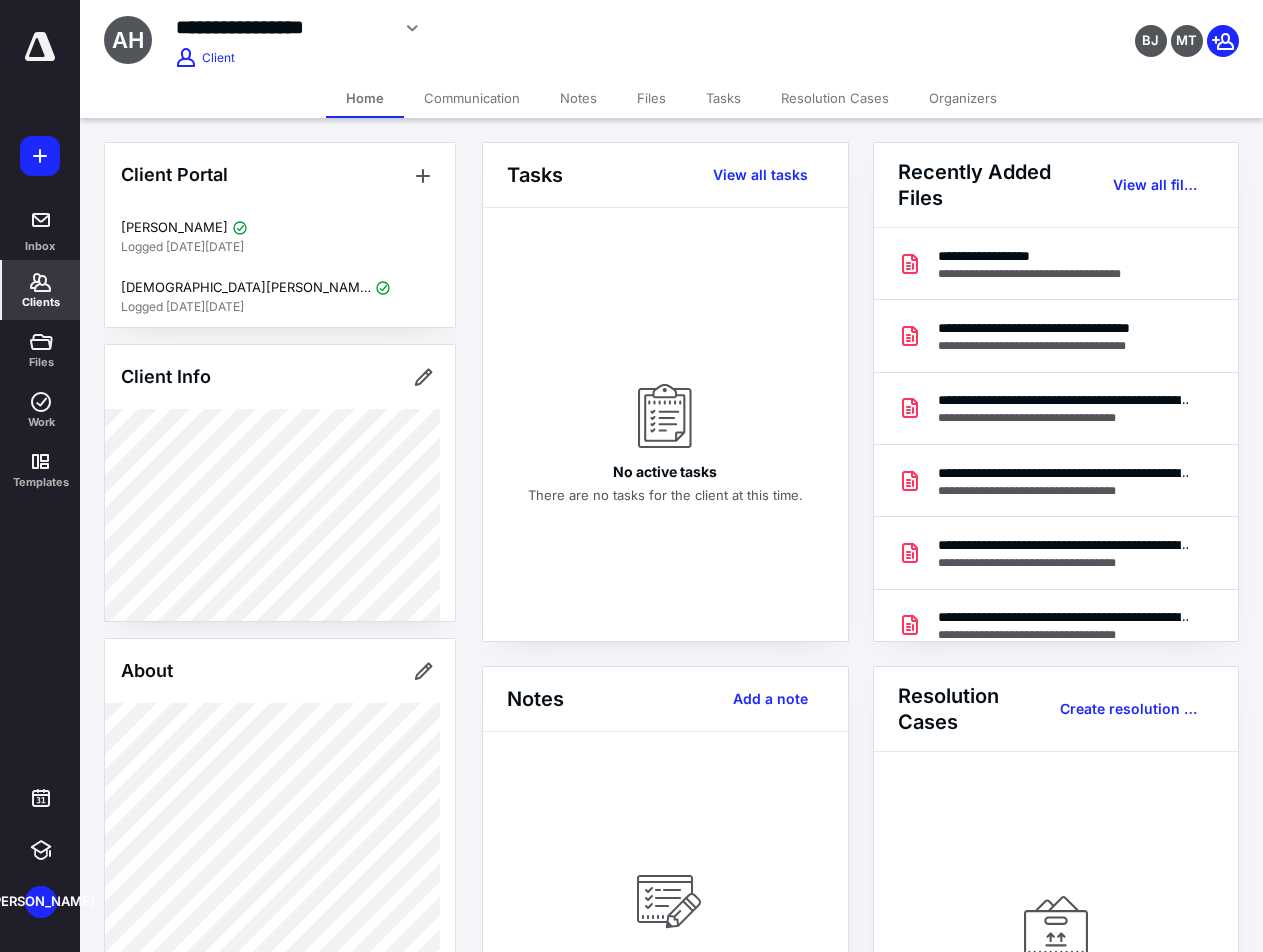click on "Files" at bounding box center (651, 98) 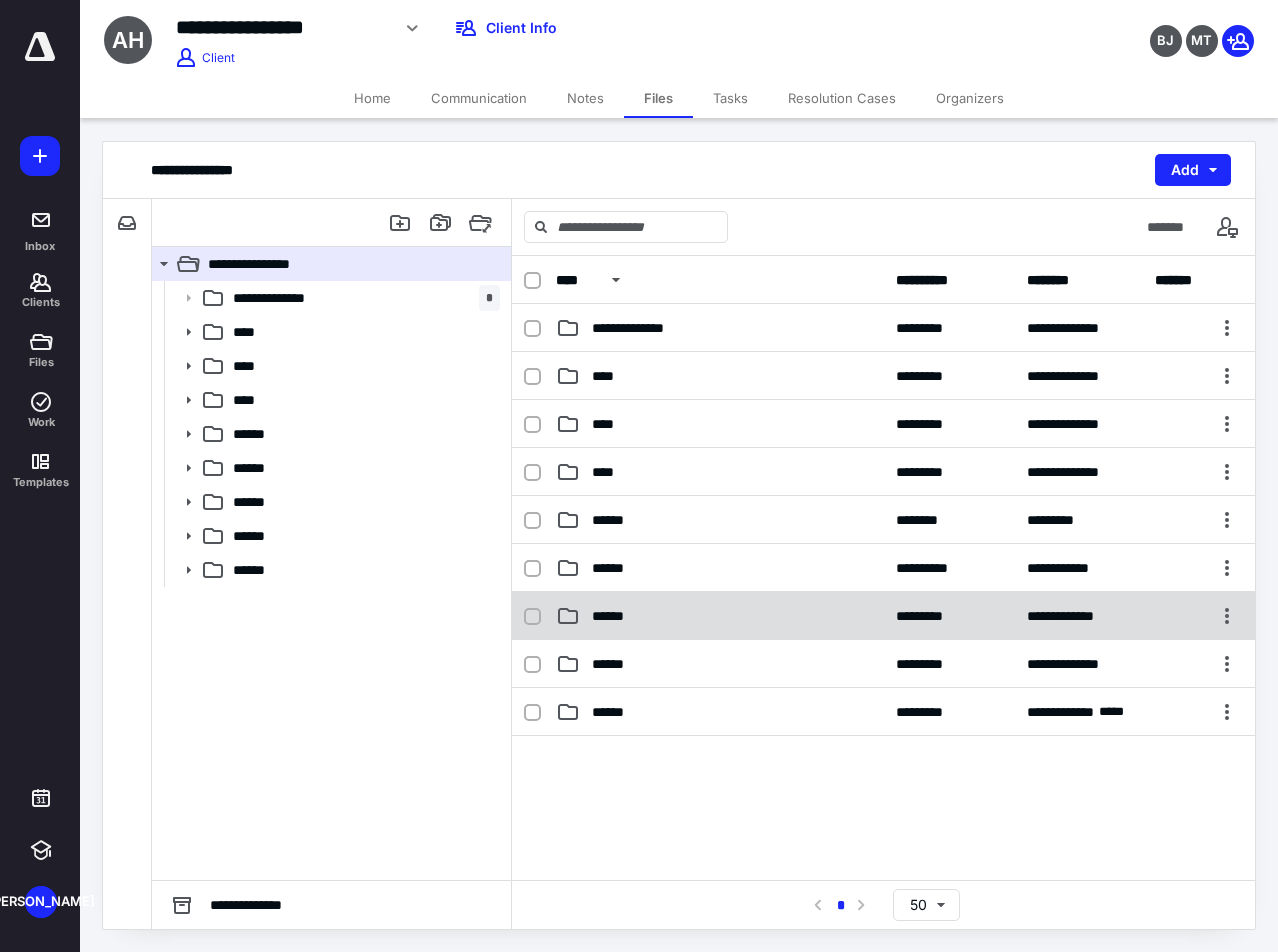 click on "******" at bounding box center [618, 616] 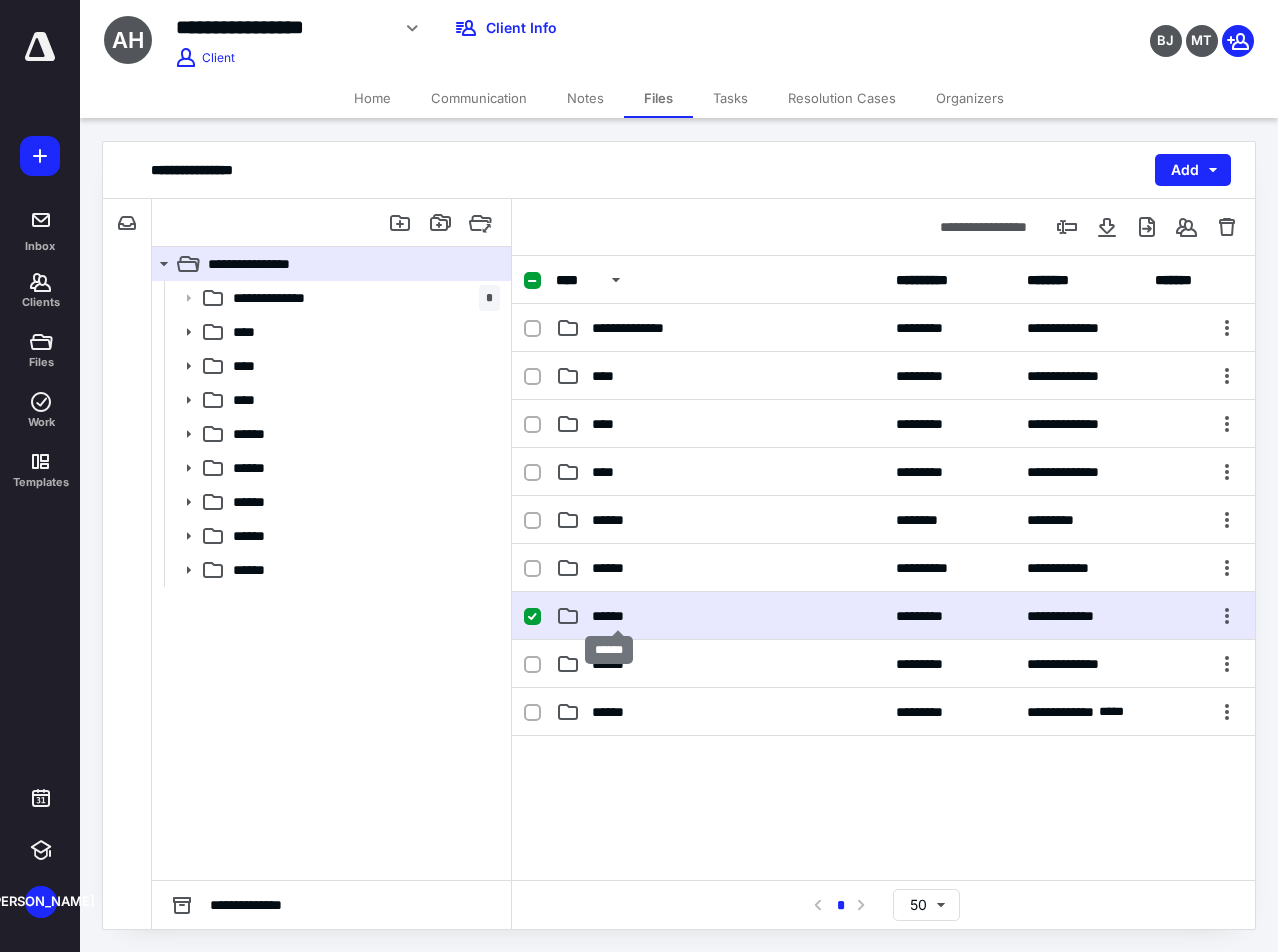 click on "******" at bounding box center (618, 616) 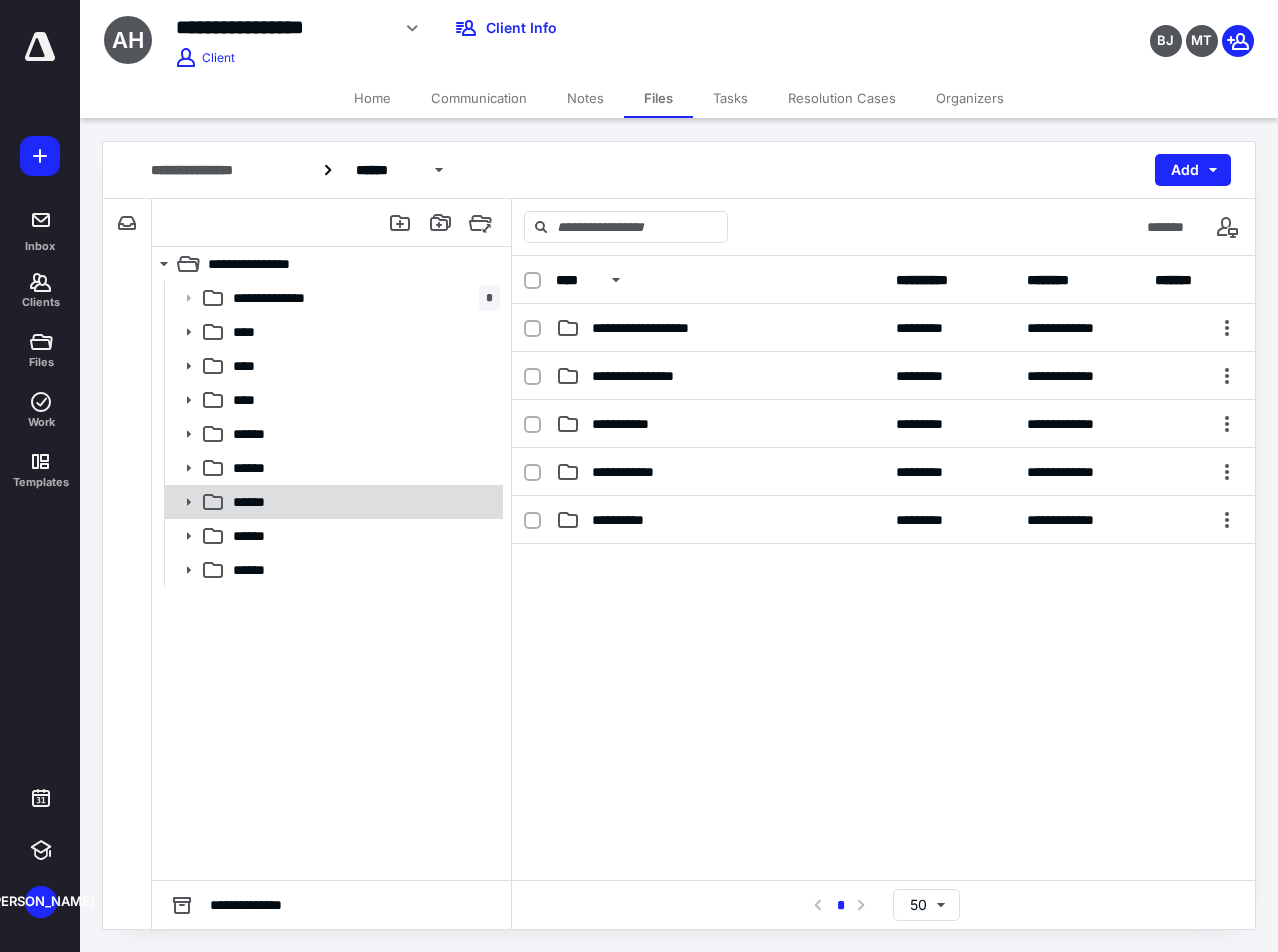 click on "******" at bounding box center (362, 502) 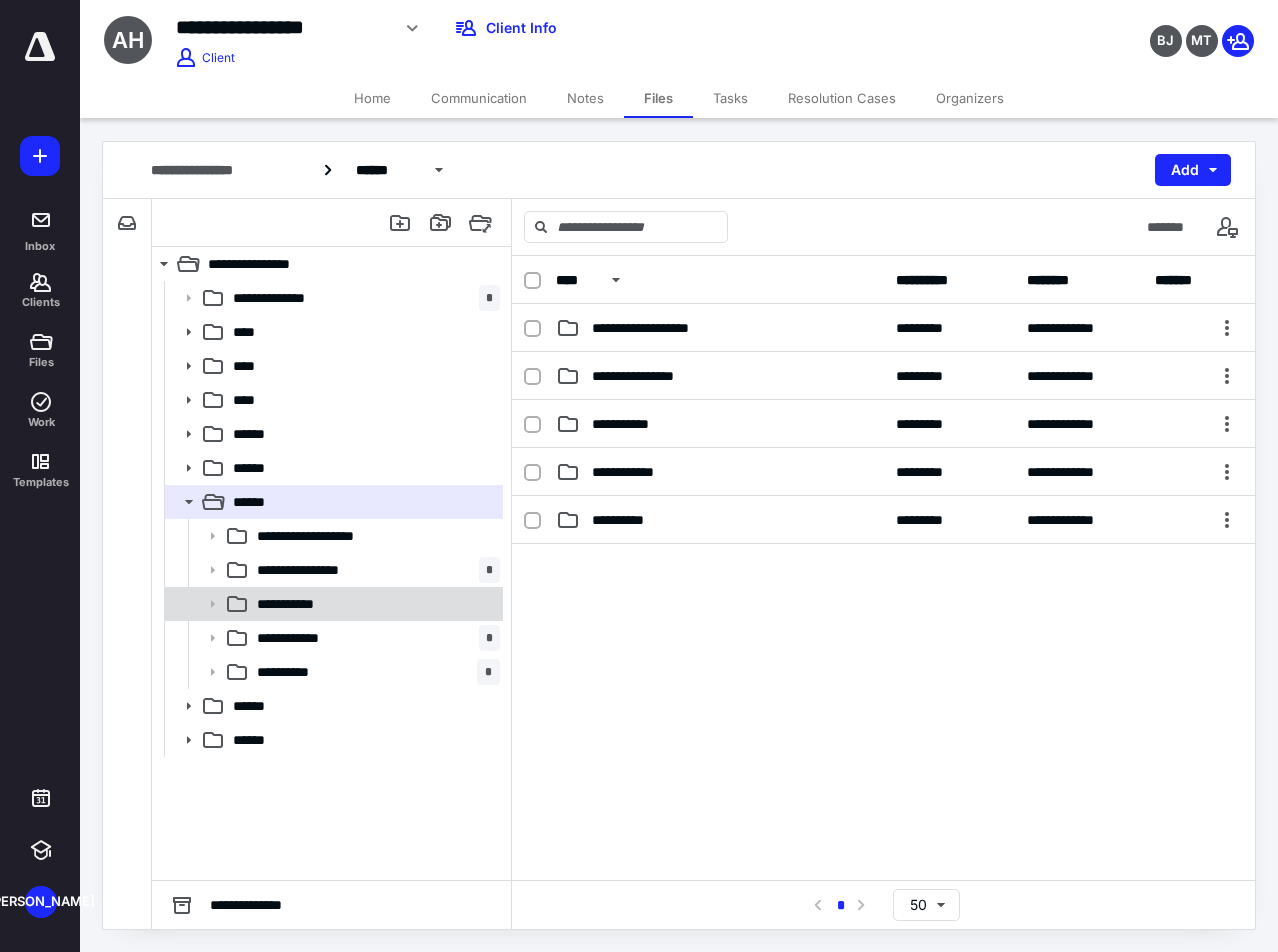 click on "**********" at bounding box center (296, 604) 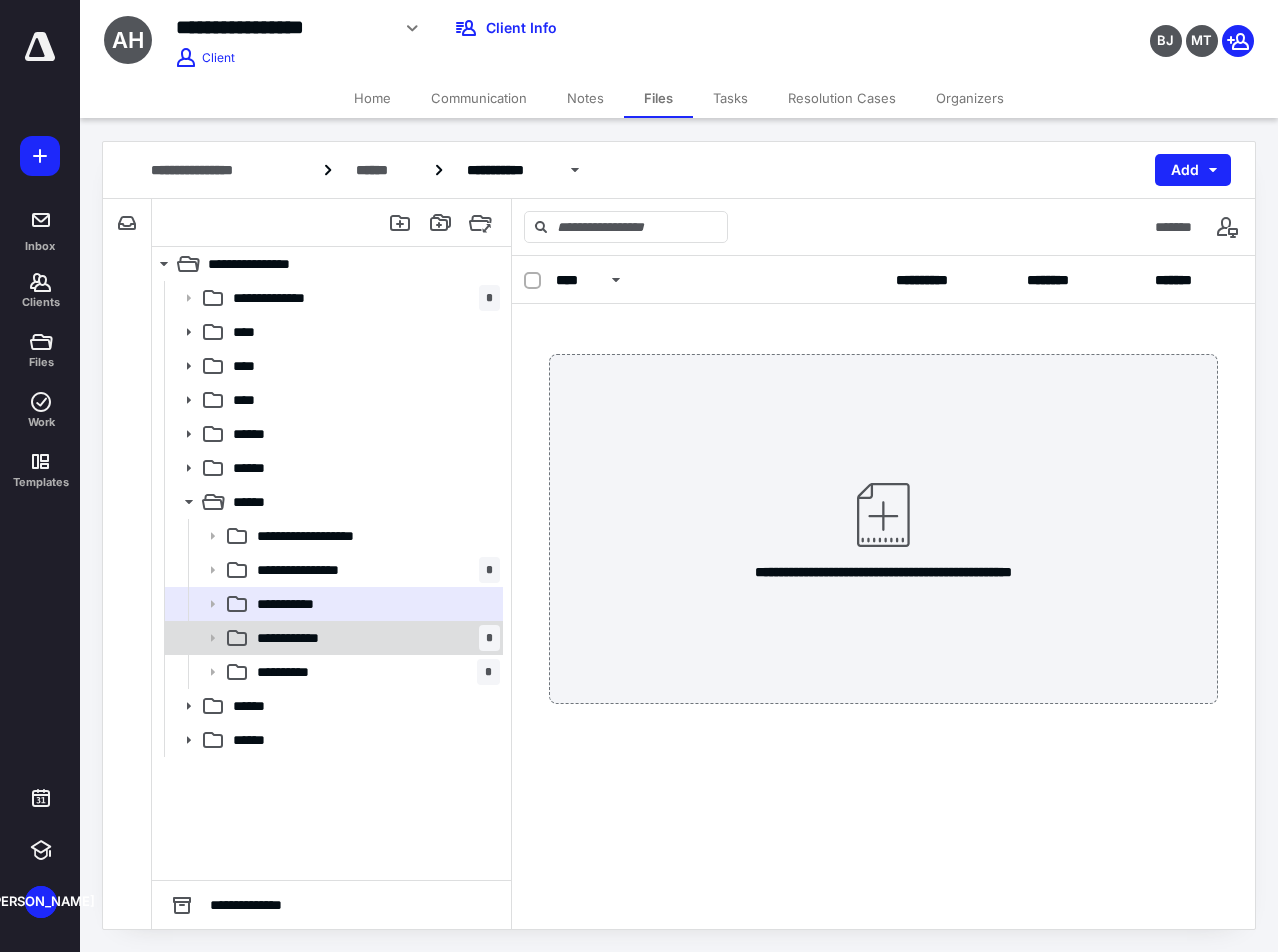 click on "**********" at bounding box center [374, 638] 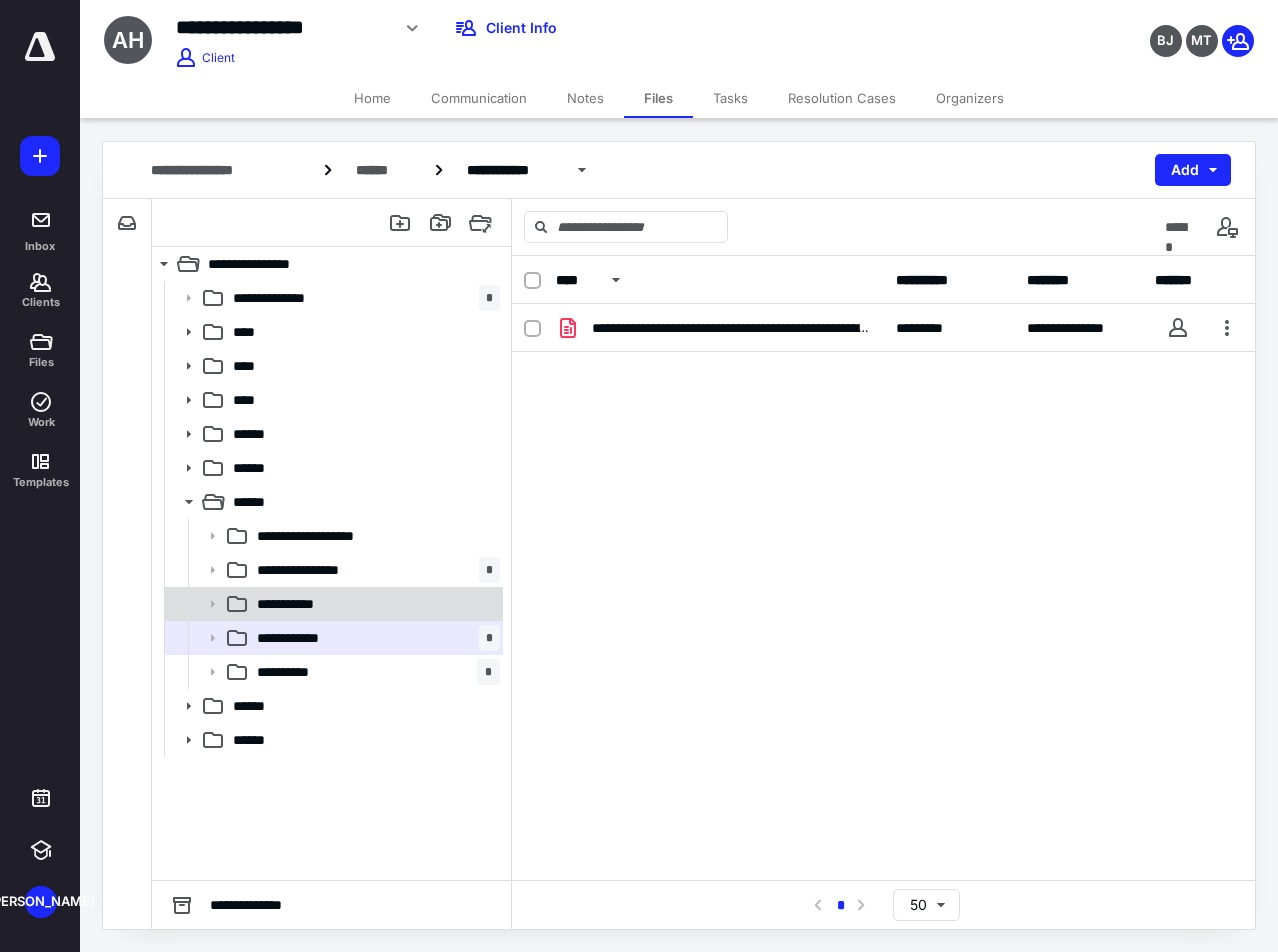 click on "**********" at bounding box center (296, 604) 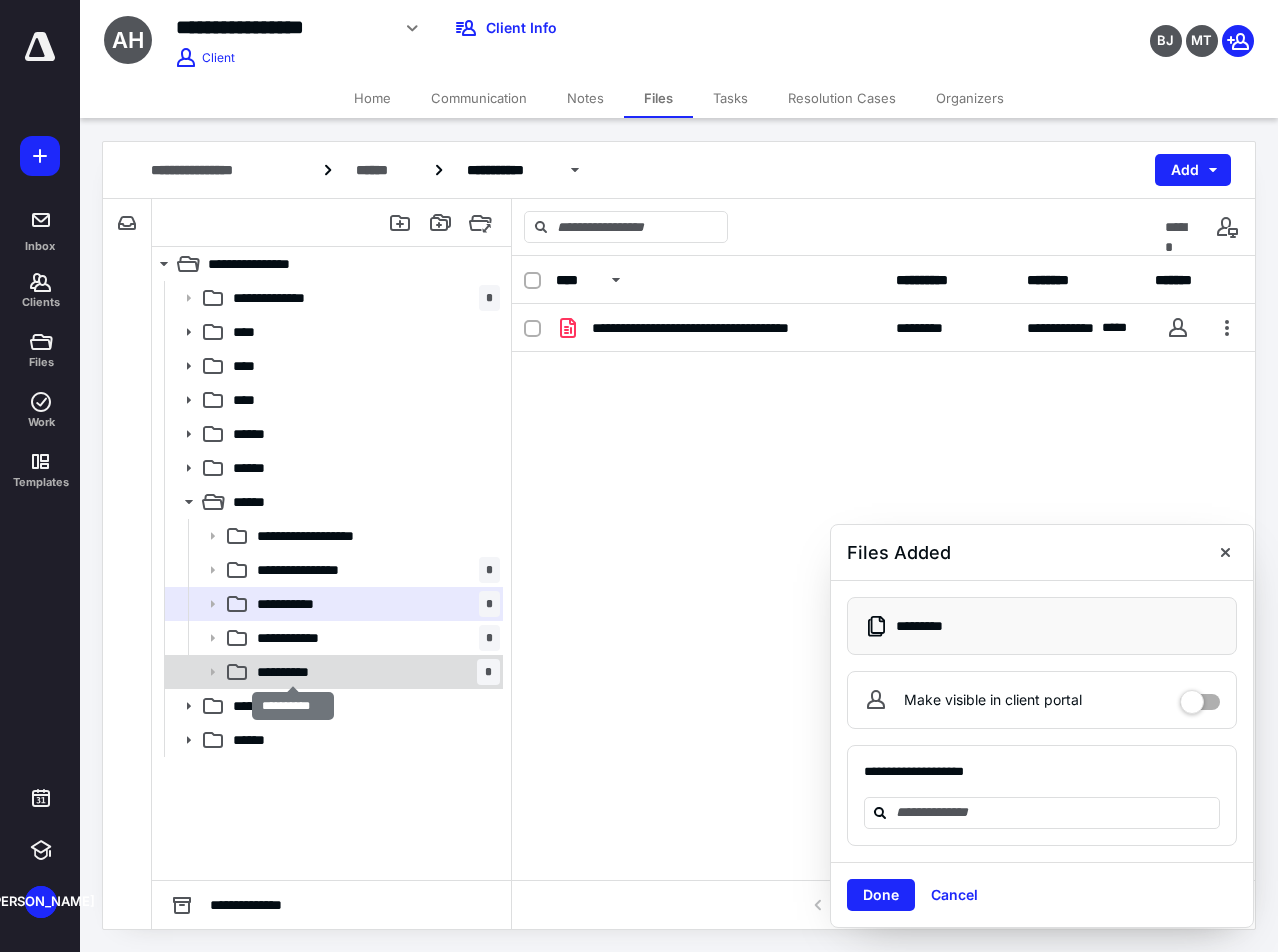 click on "**********" at bounding box center [292, 672] 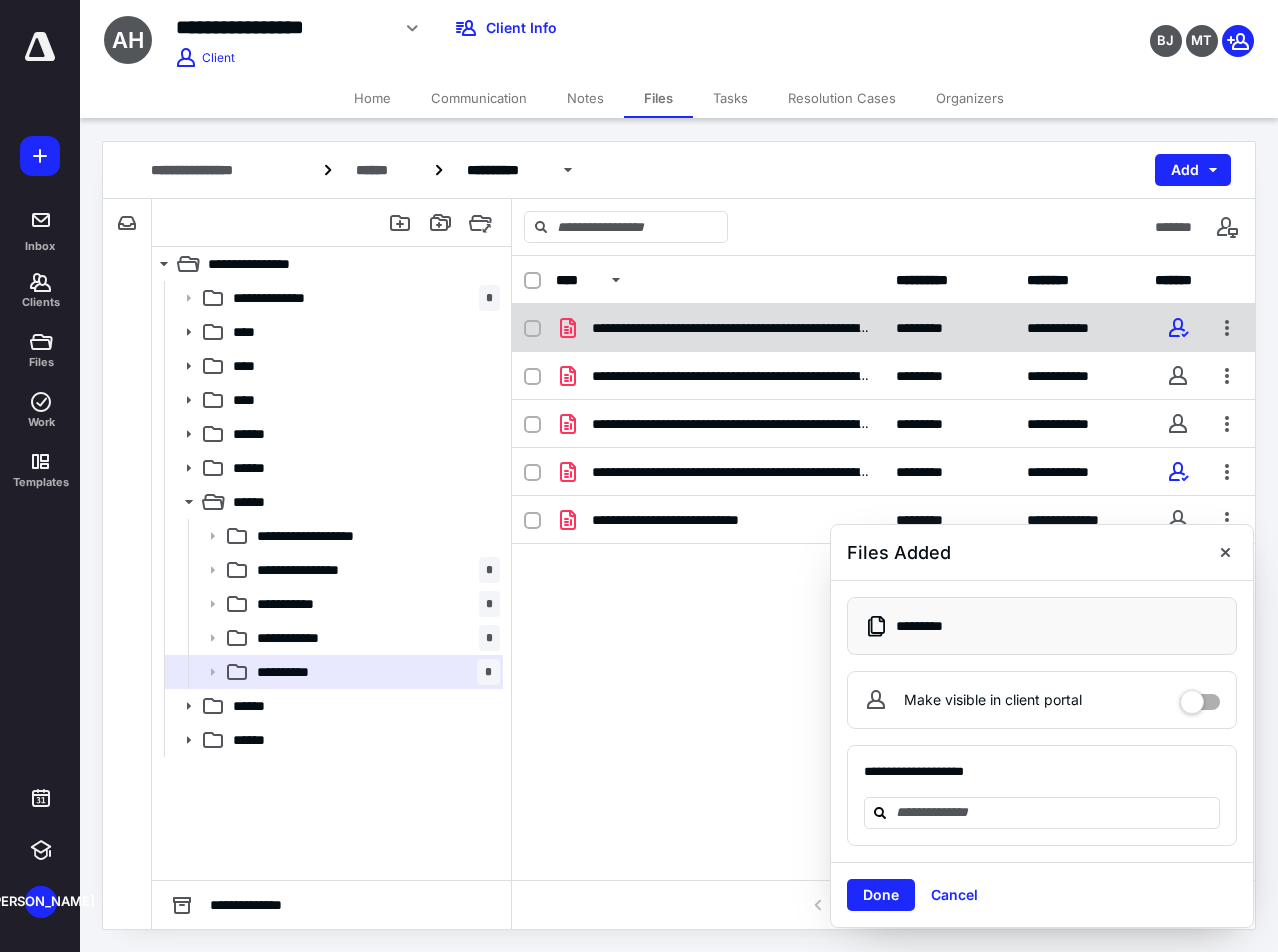 click on "**********" at bounding box center (732, 328) 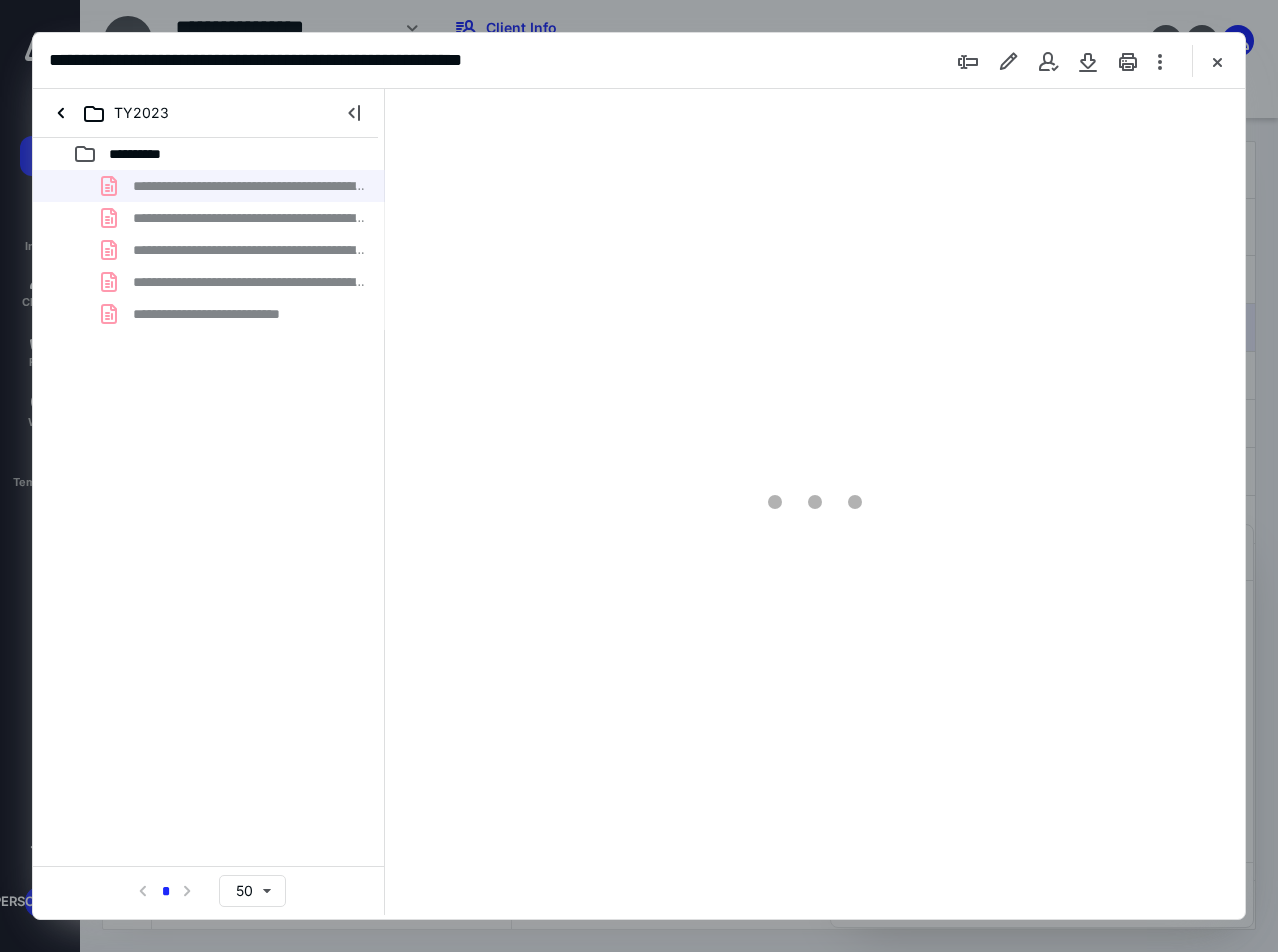 scroll, scrollTop: 0, scrollLeft: 0, axis: both 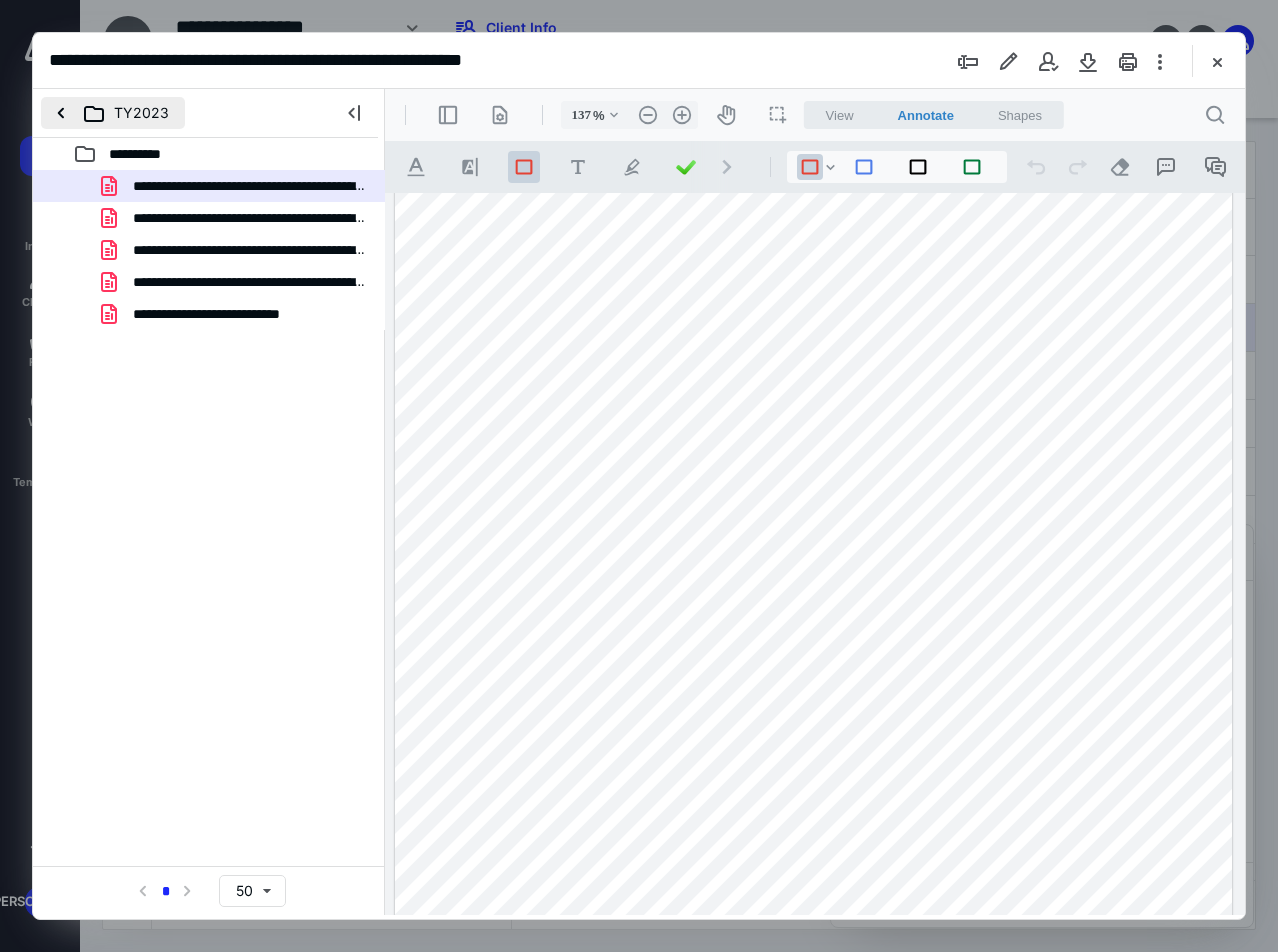 click on "TY2023" at bounding box center (113, 113) 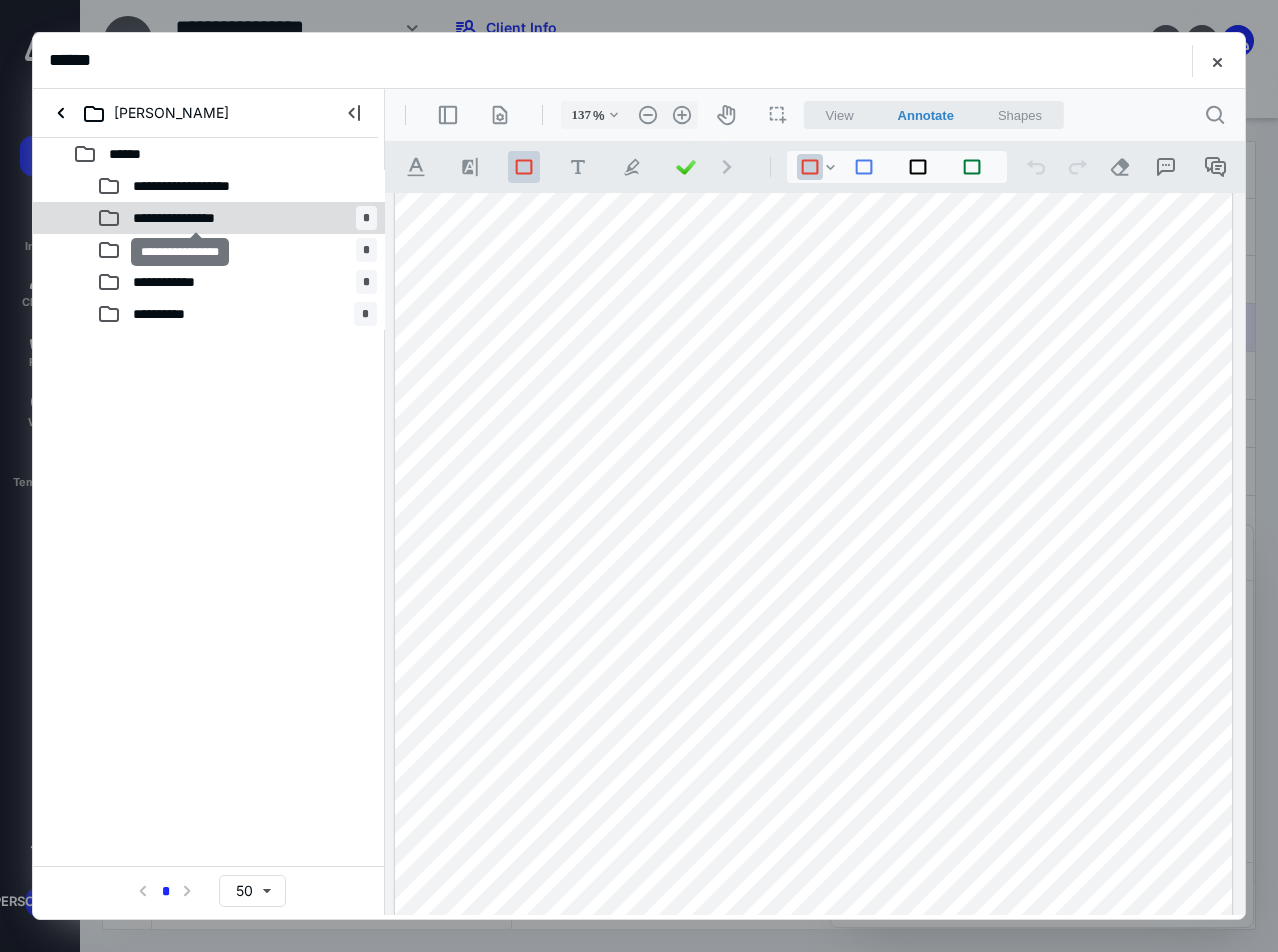 click on "**********" at bounding box center [196, 218] 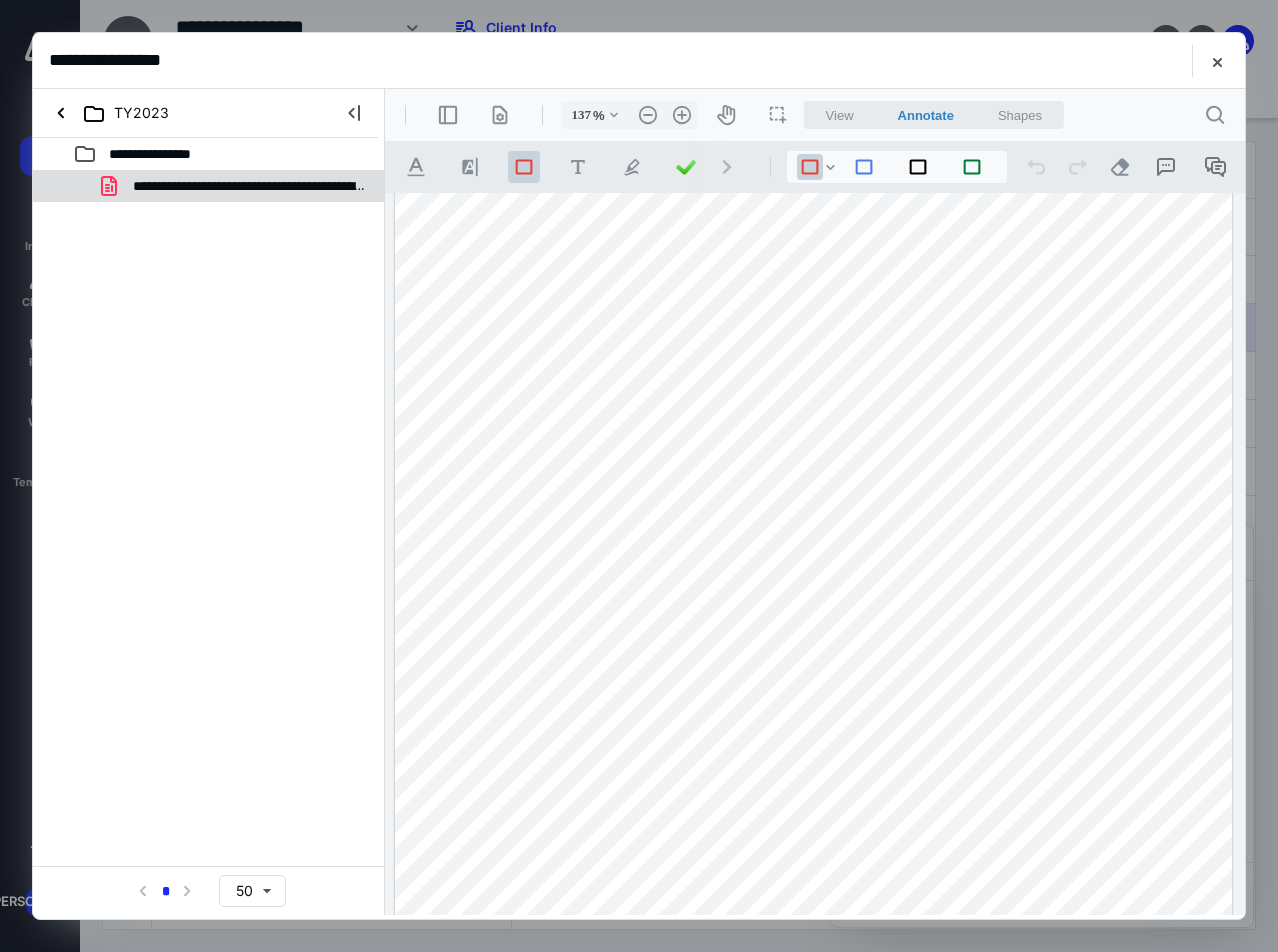 click on "**********" at bounding box center [249, 186] 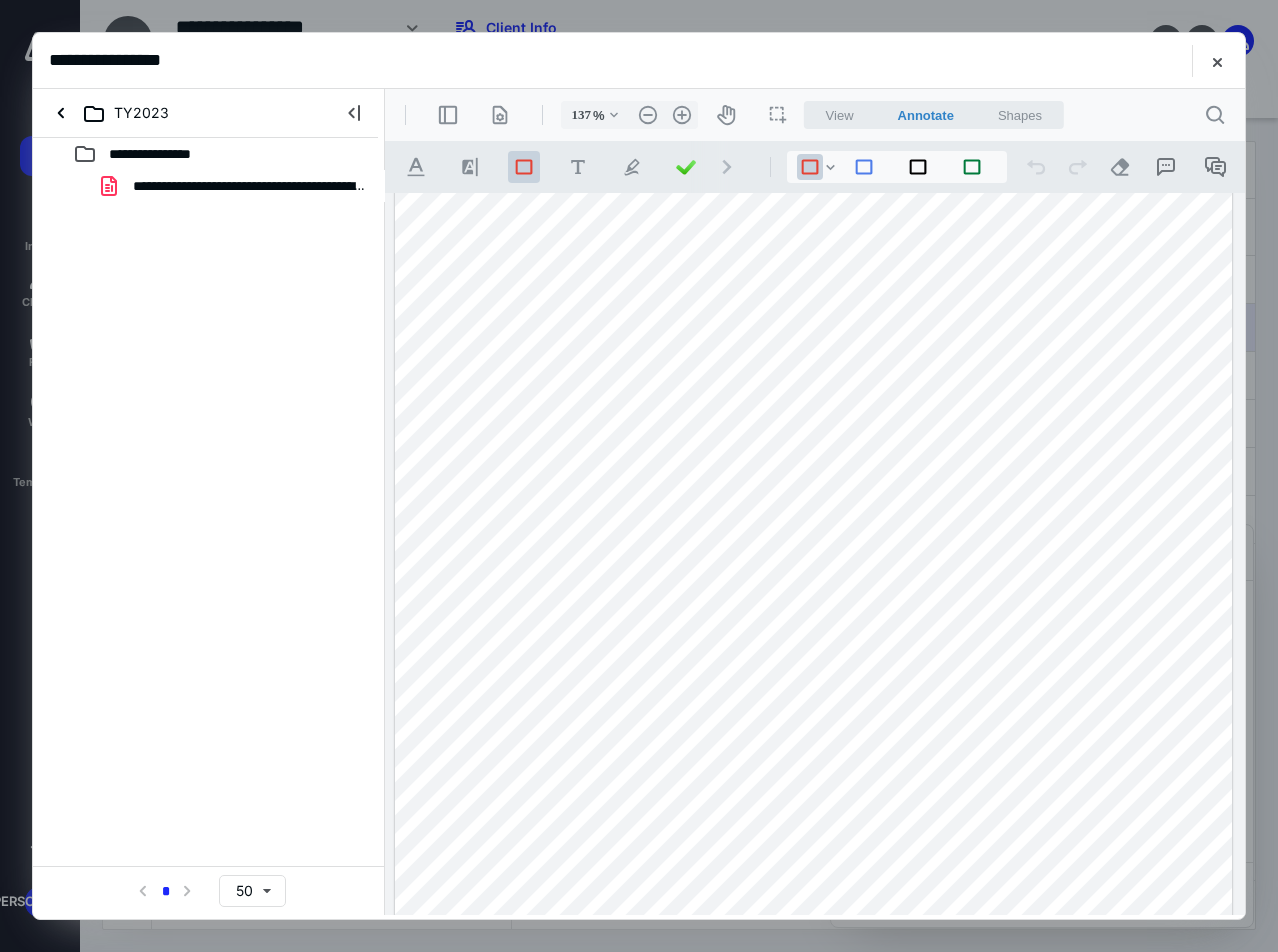 click on "**********" at bounding box center [209, 186] 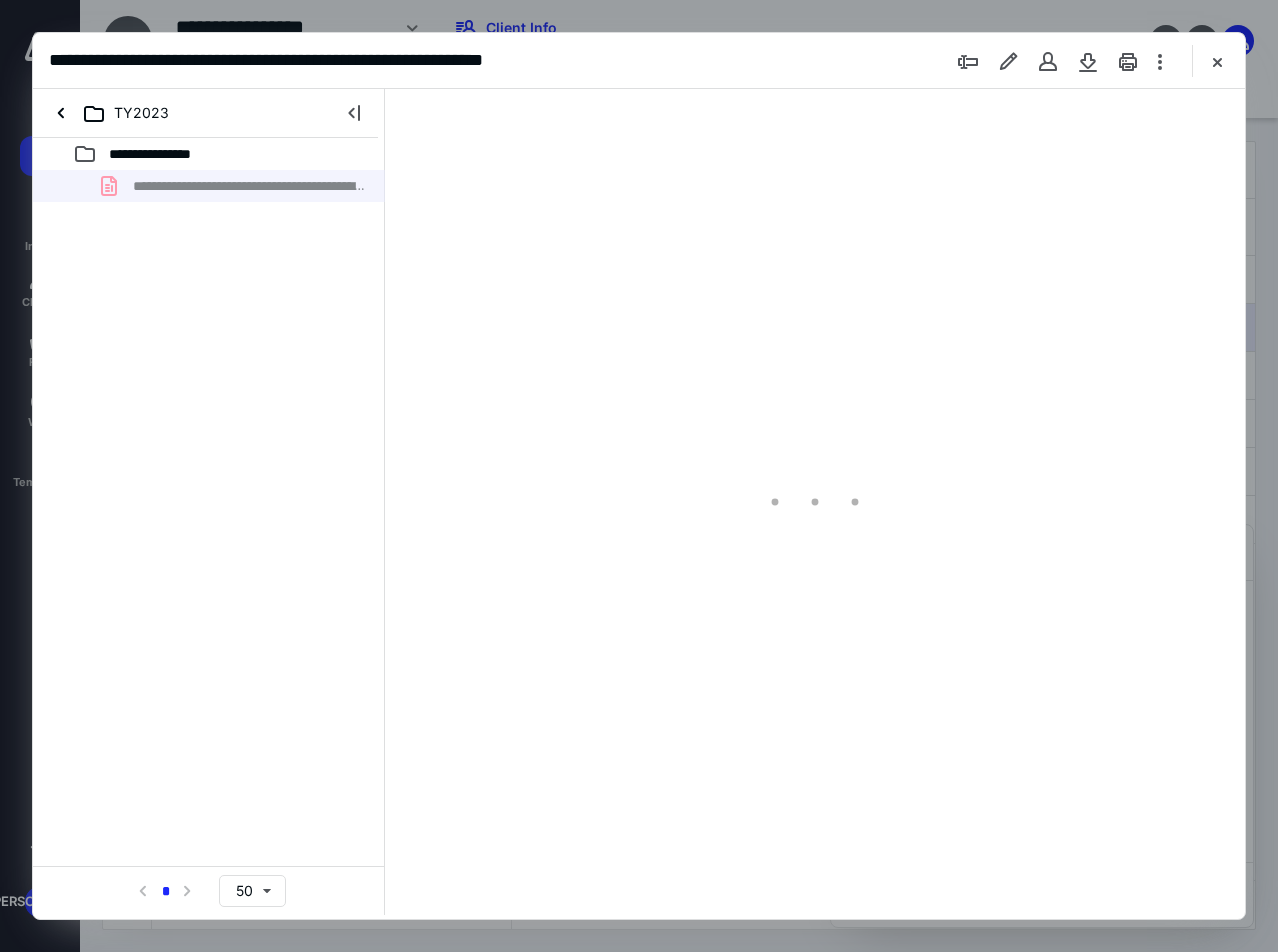 type on "137" 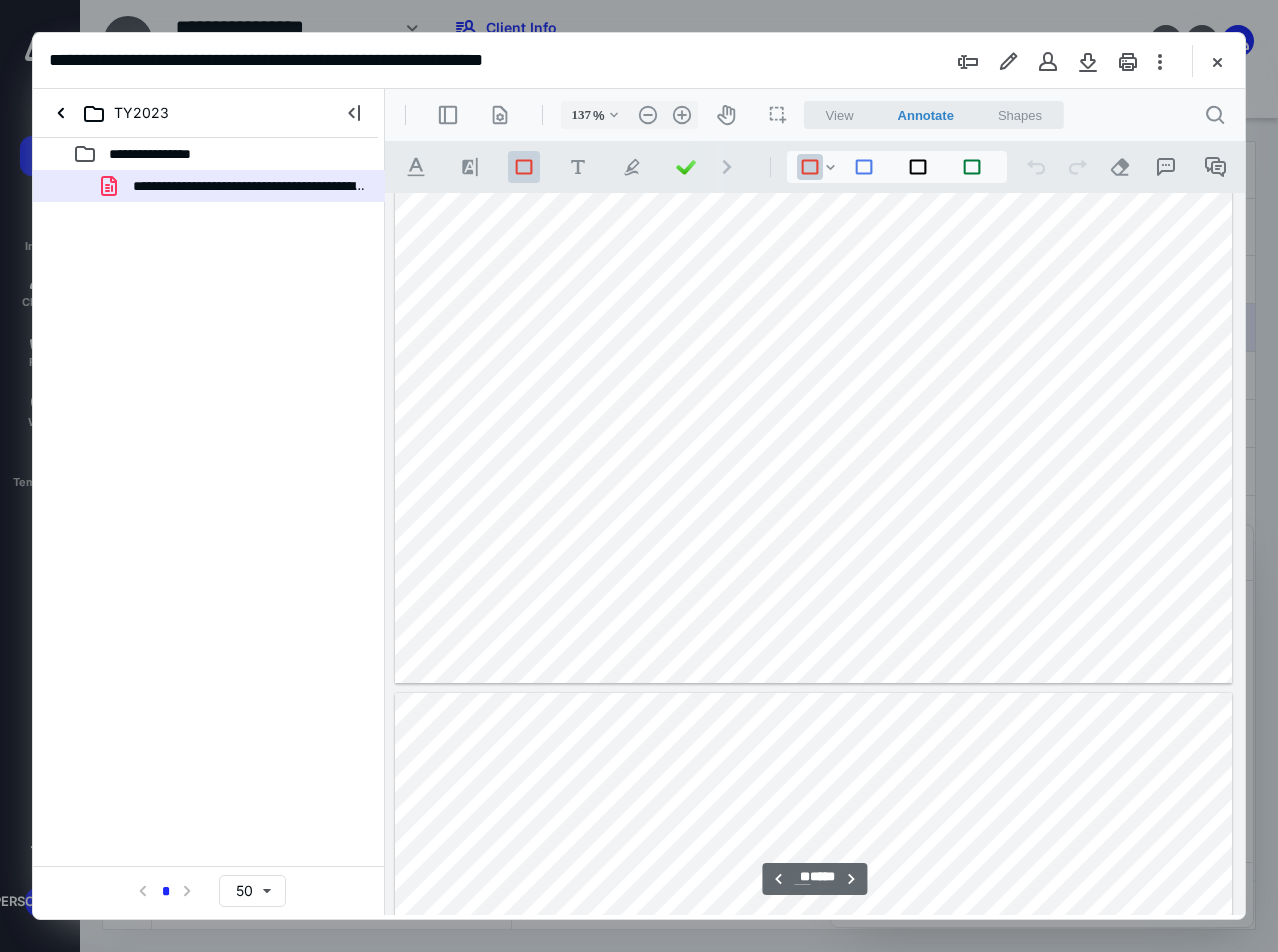 scroll, scrollTop: 17109, scrollLeft: 0, axis: vertical 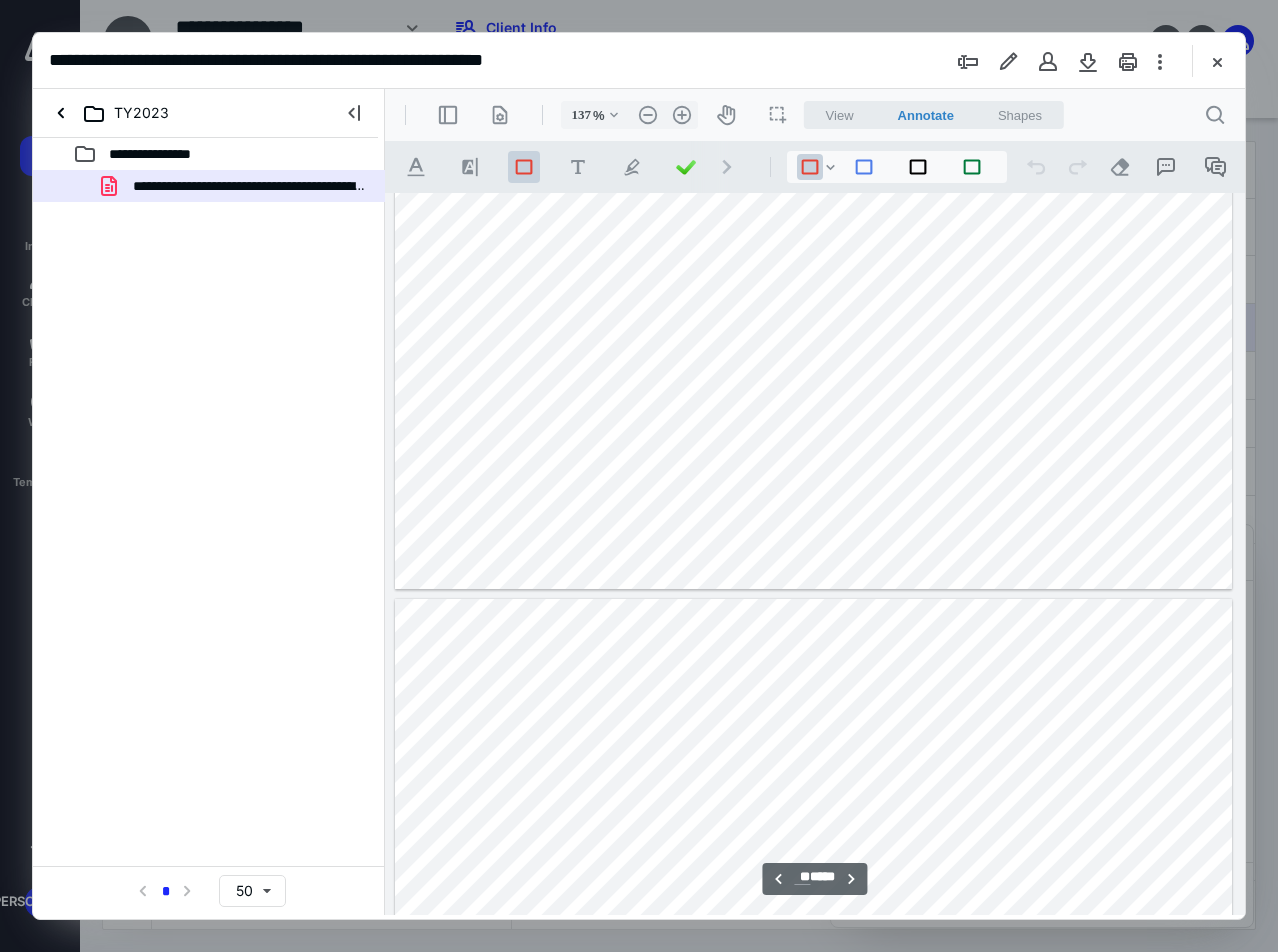 type on "**" 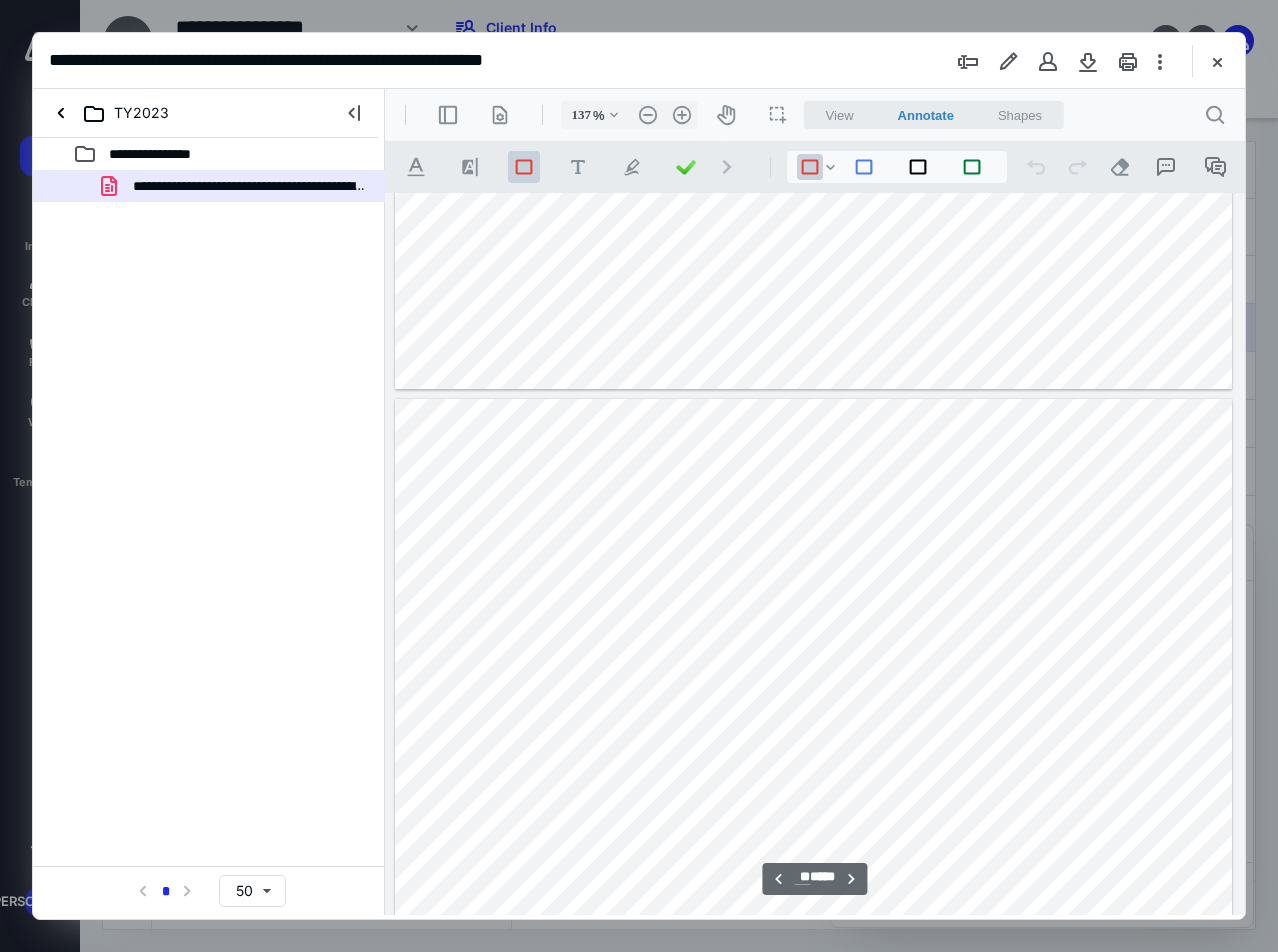 scroll, scrollTop: 16109, scrollLeft: 0, axis: vertical 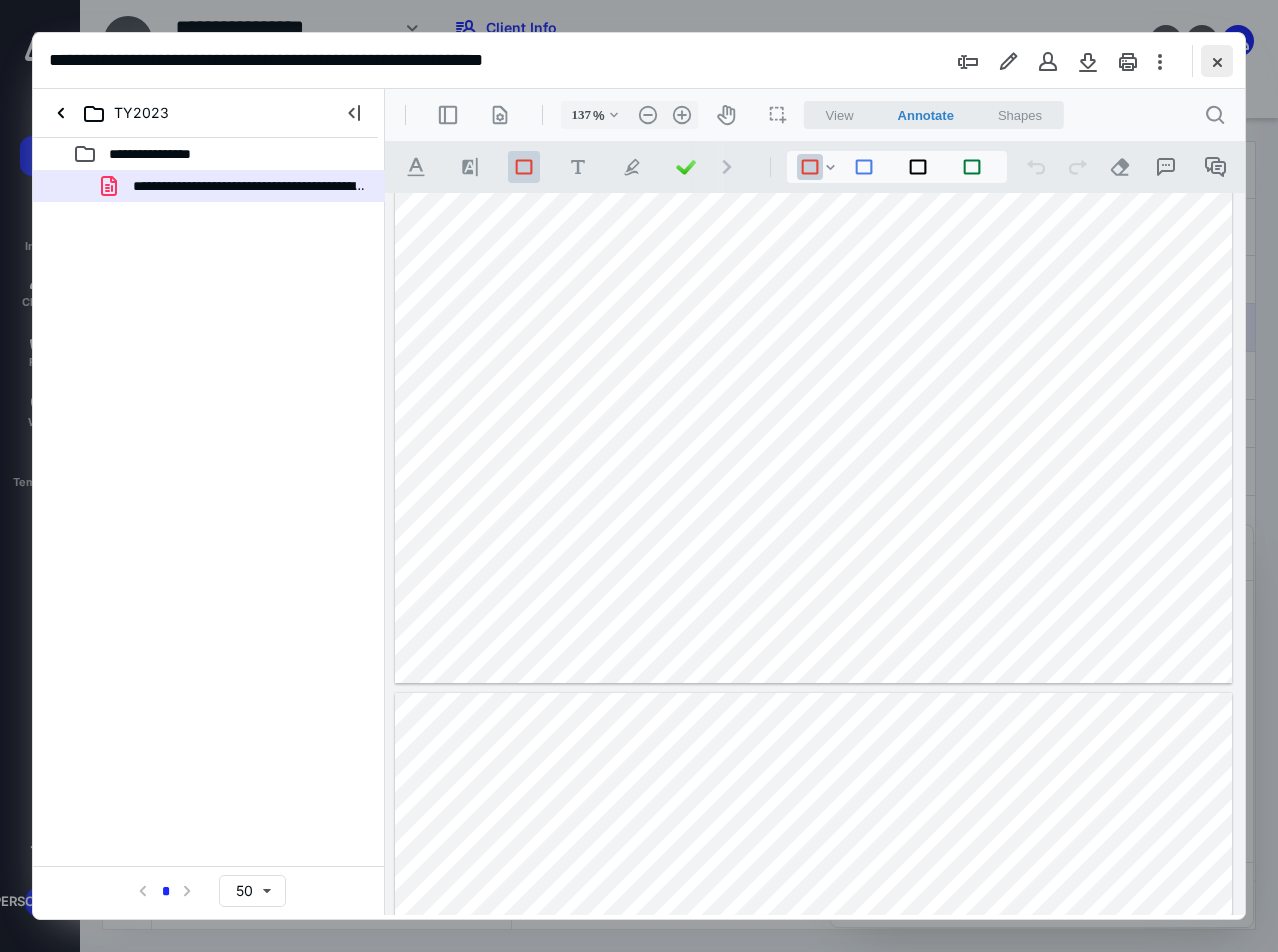 click at bounding box center [1217, 61] 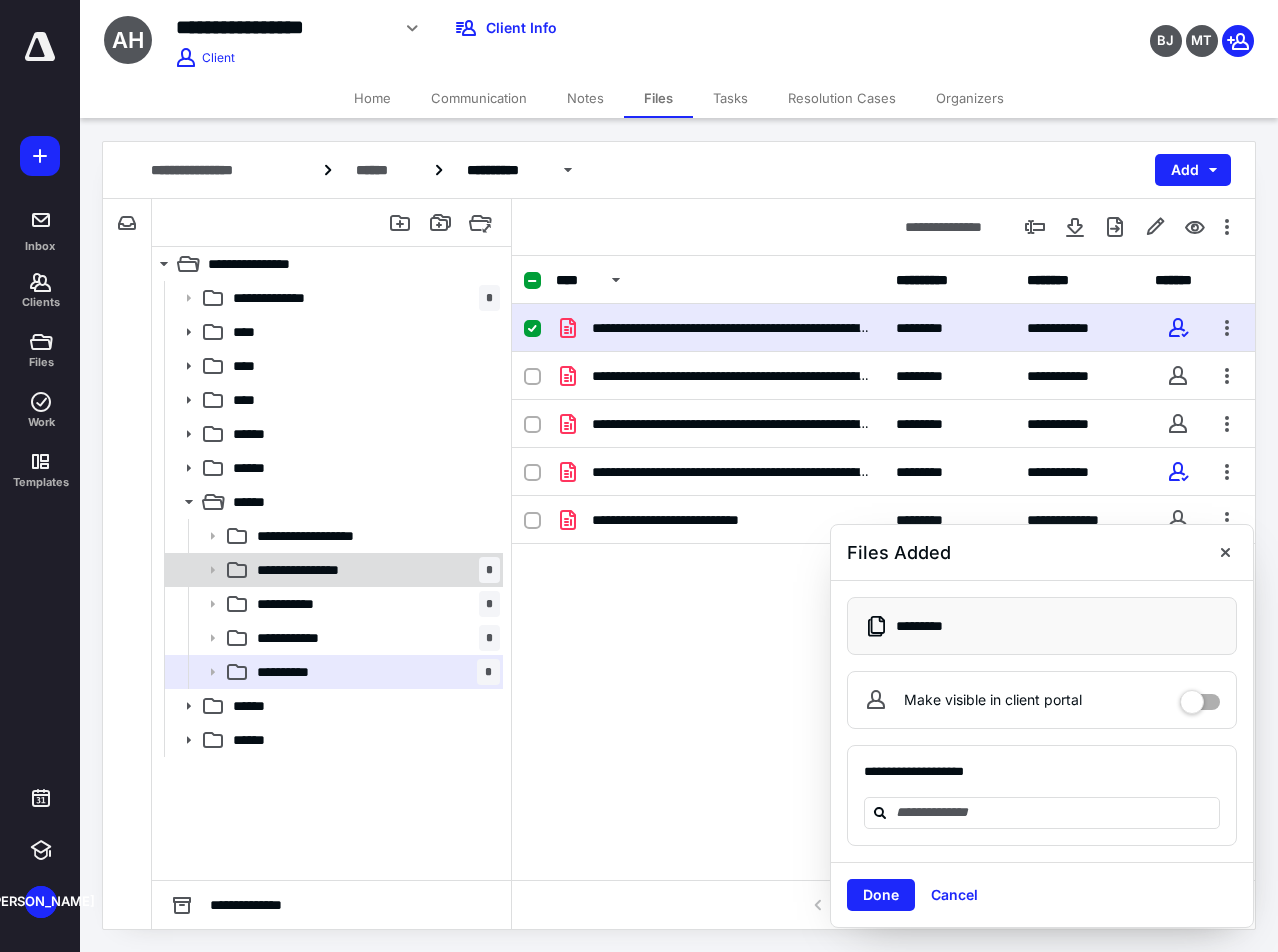 click on "**********" at bounding box center [320, 570] 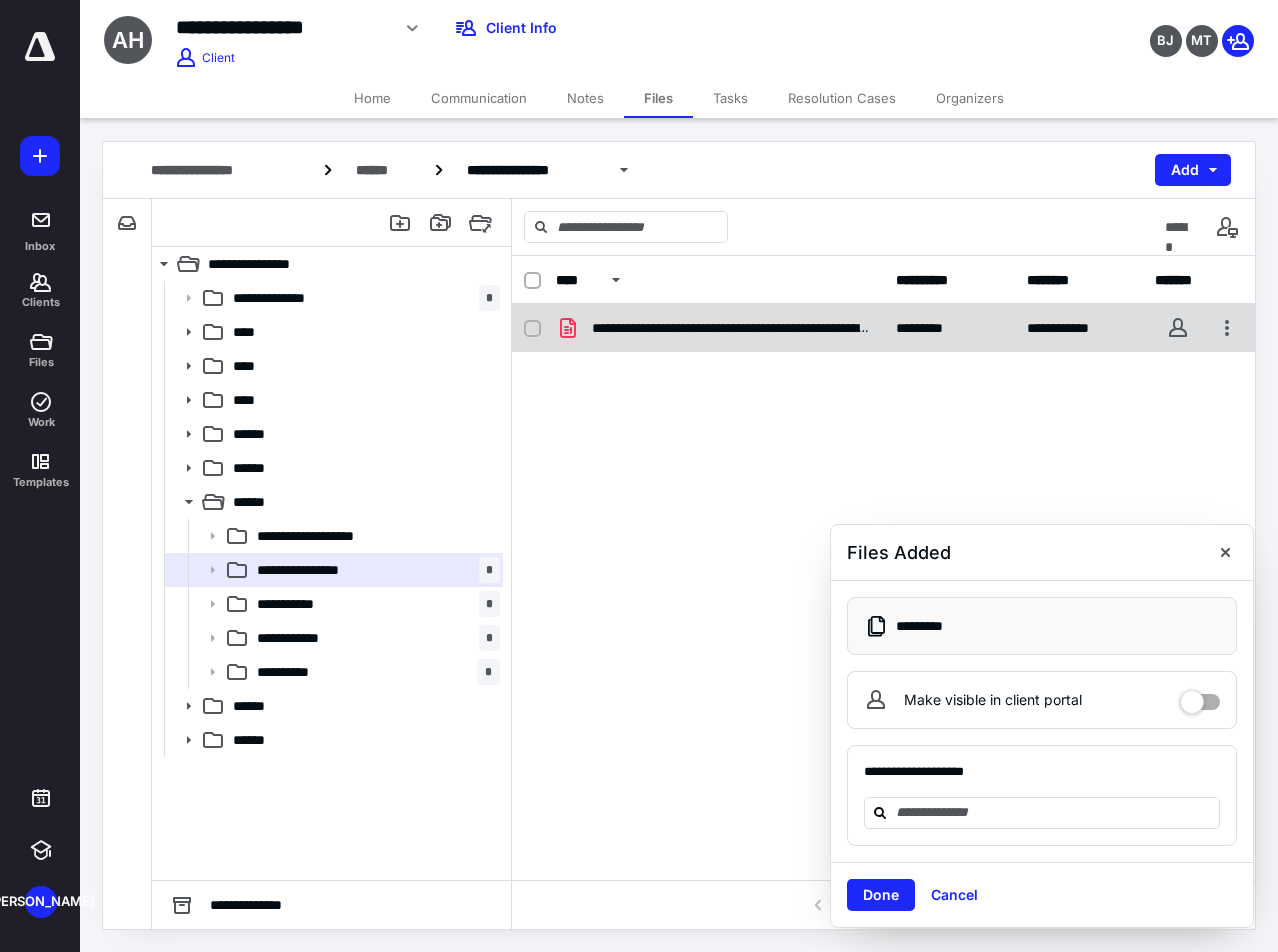 click on "**********" at bounding box center [732, 328] 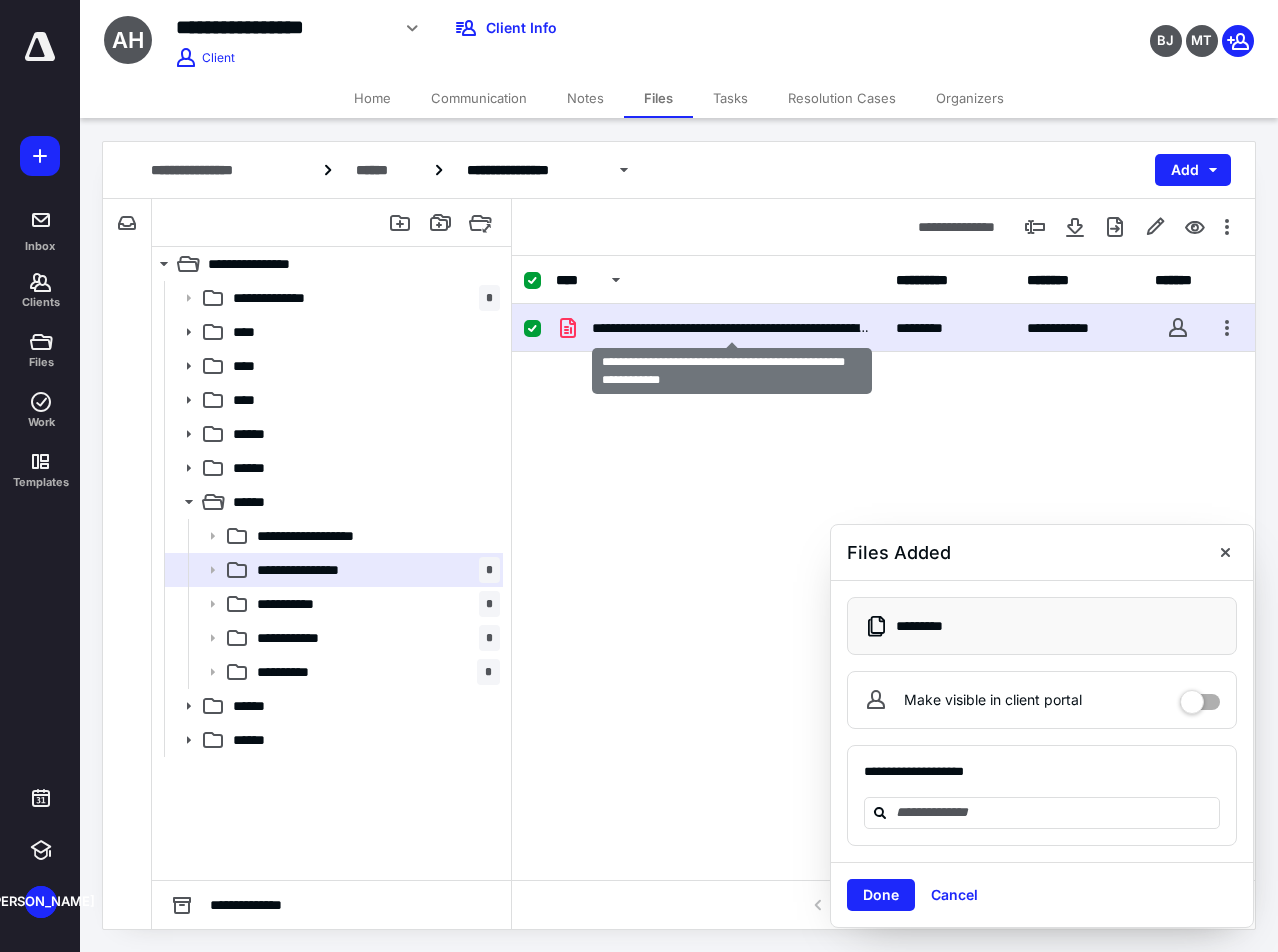 click on "**********" at bounding box center [732, 328] 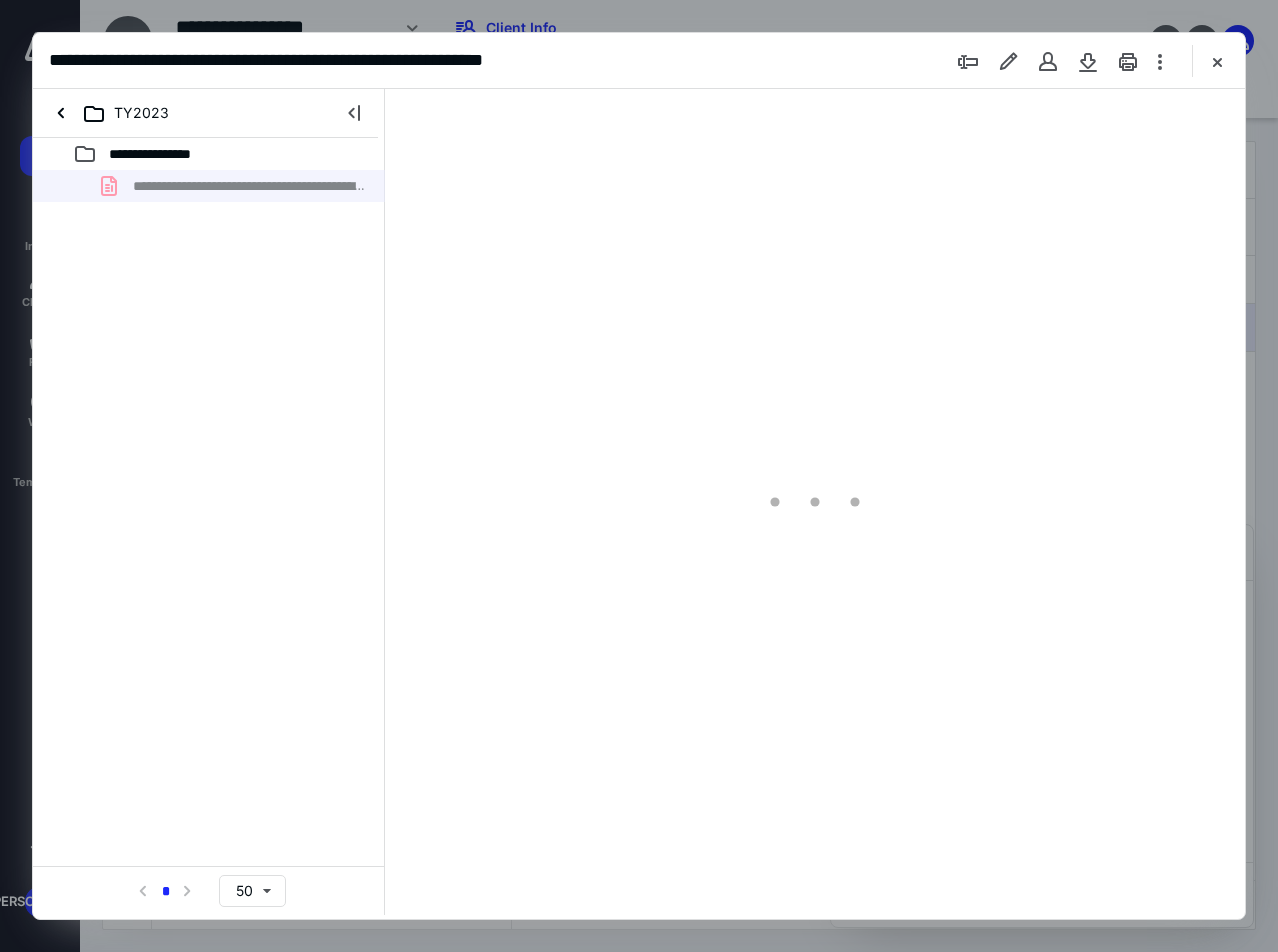 scroll, scrollTop: 0, scrollLeft: 0, axis: both 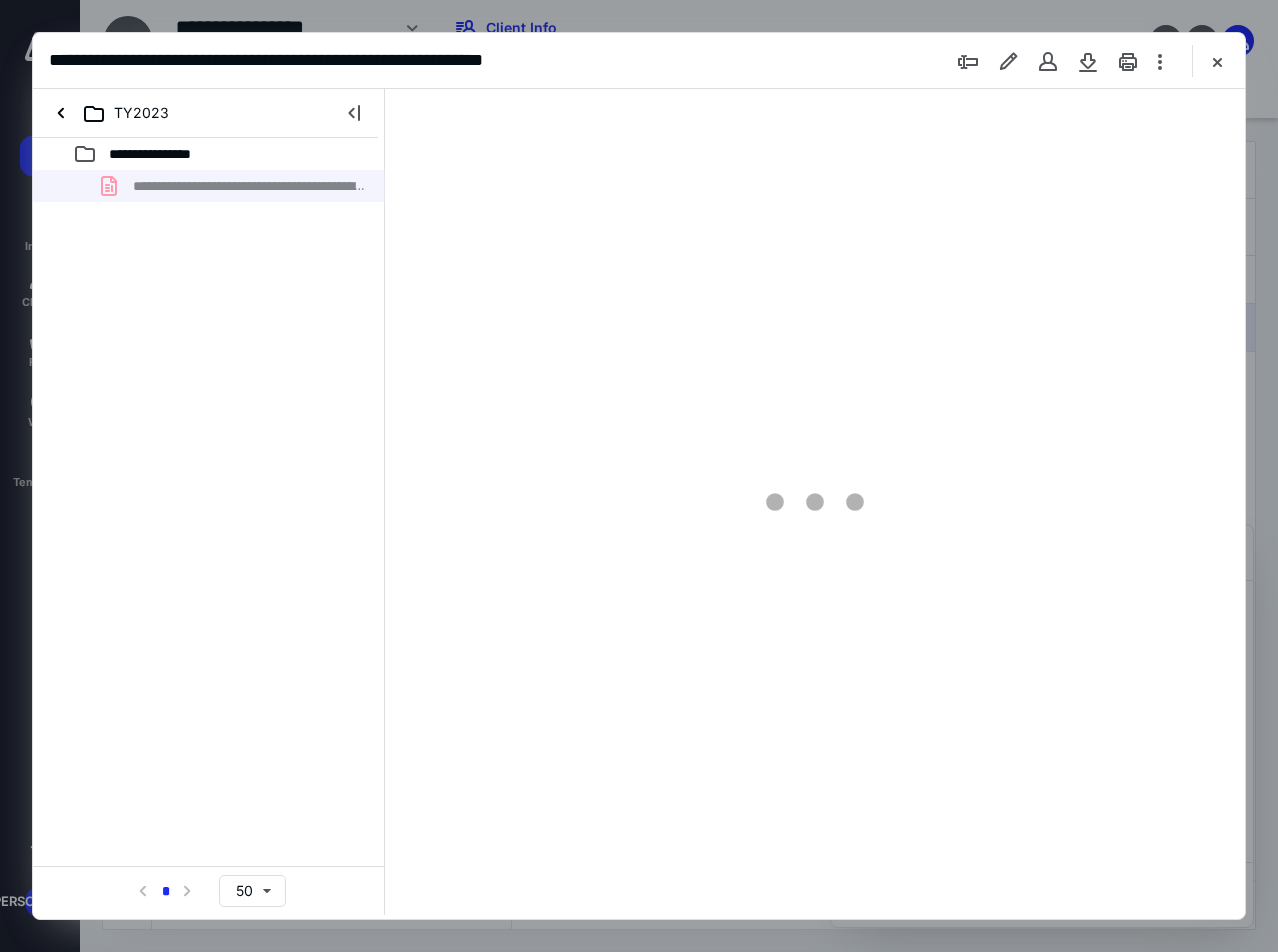 type on "137" 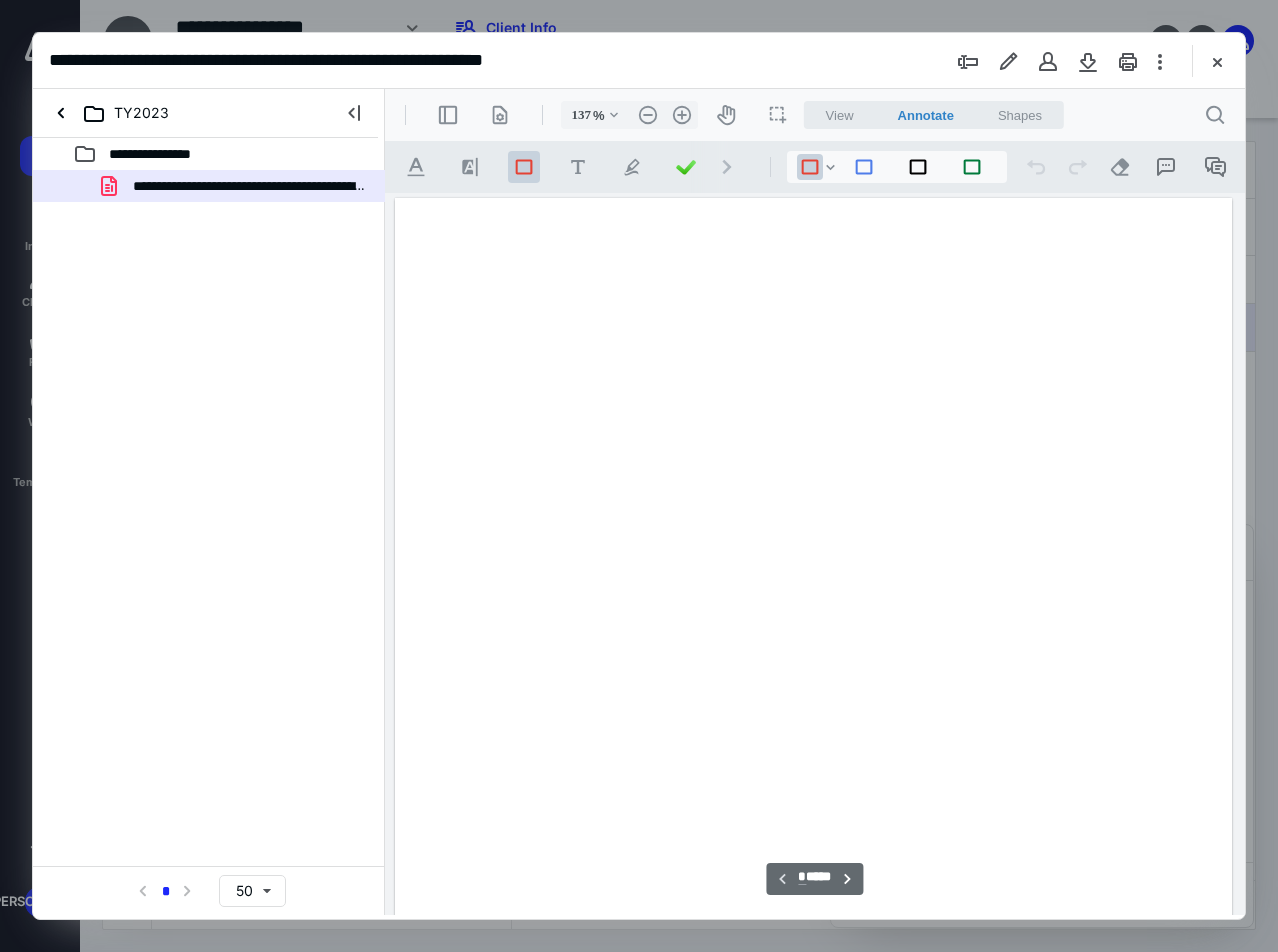 scroll, scrollTop: 109, scrollLeft: 0, axis: vertical 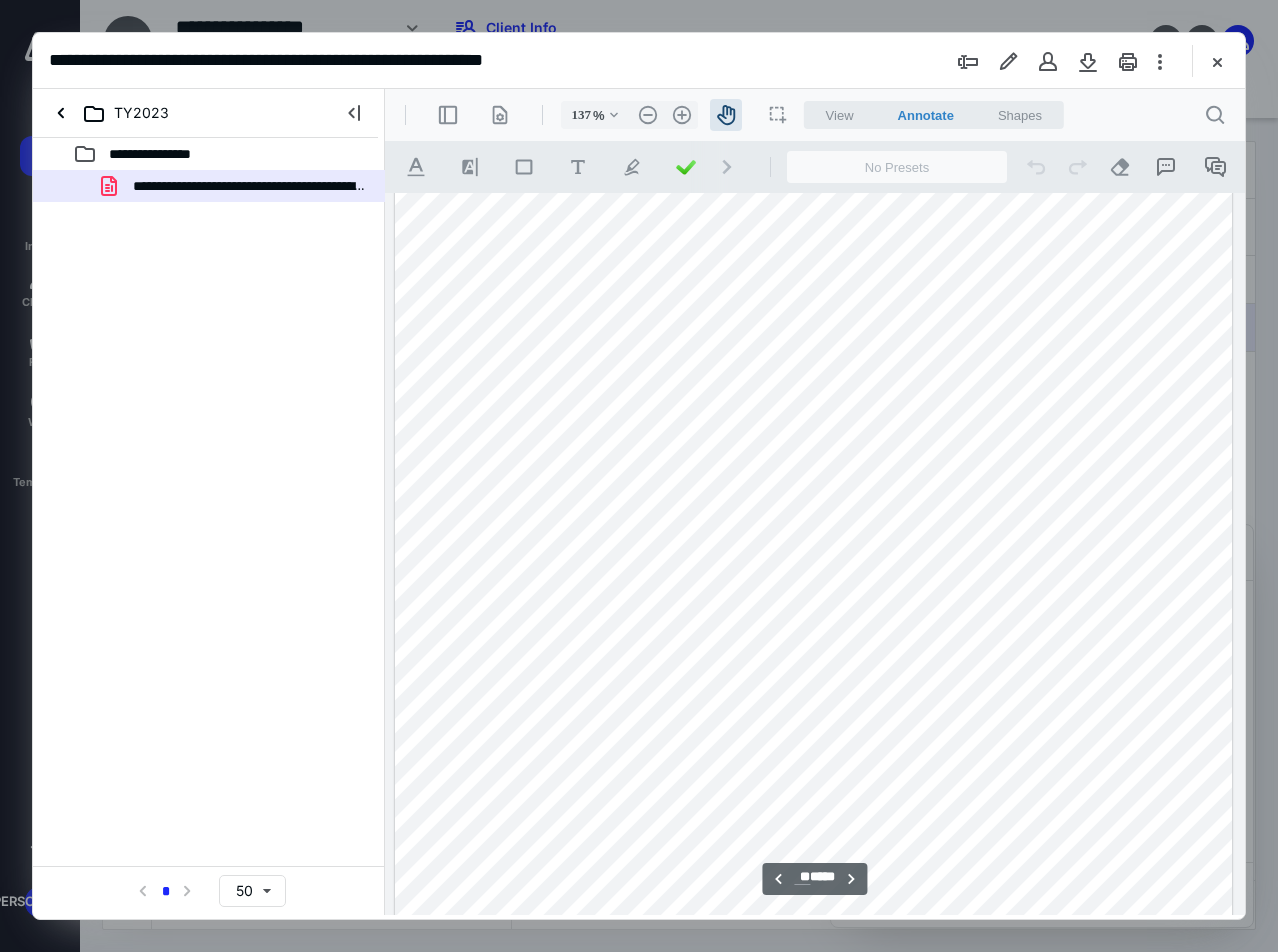 drag, startPoint x: 1062, startPoint y: 687, endPoint x: 1361, endPoint y: 165, distance: 601.5688 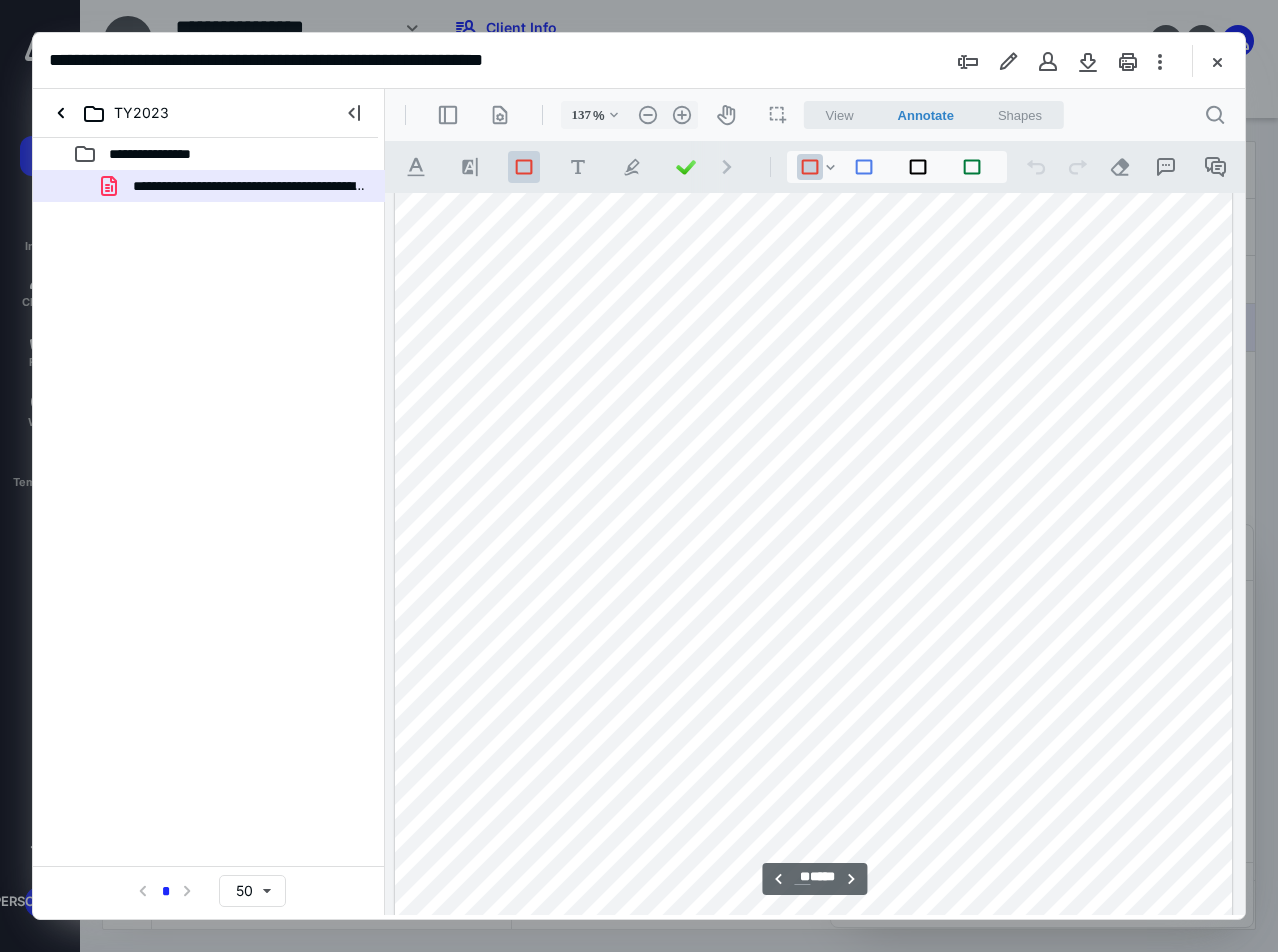 scroll, scrollTop: 16348, scrollLeft: 0, axis: vertical 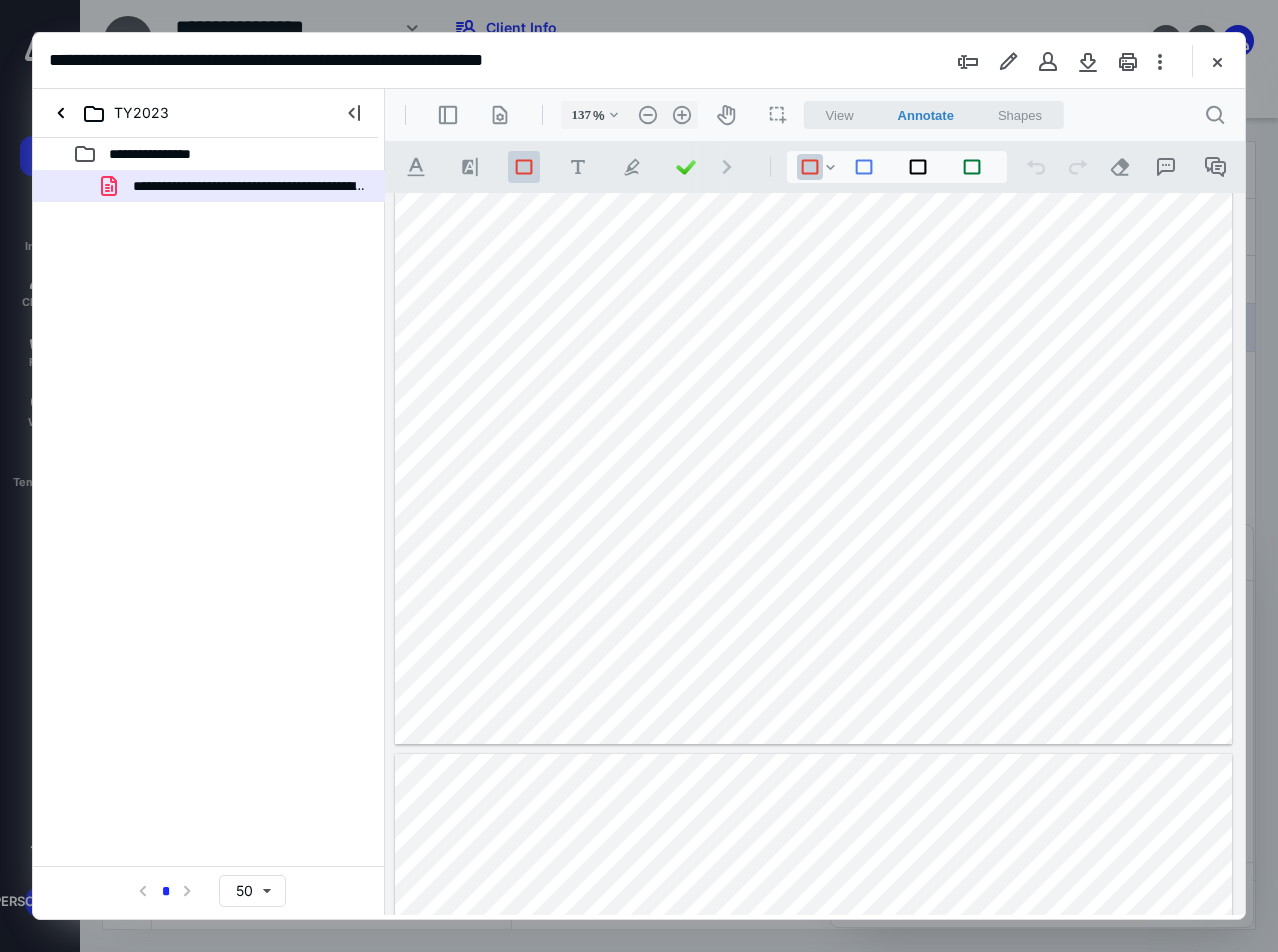 drag, startPoint x: 935, startPoint y: 458, endPoint x: 957, endPoint y: 737, distance: 279.86603 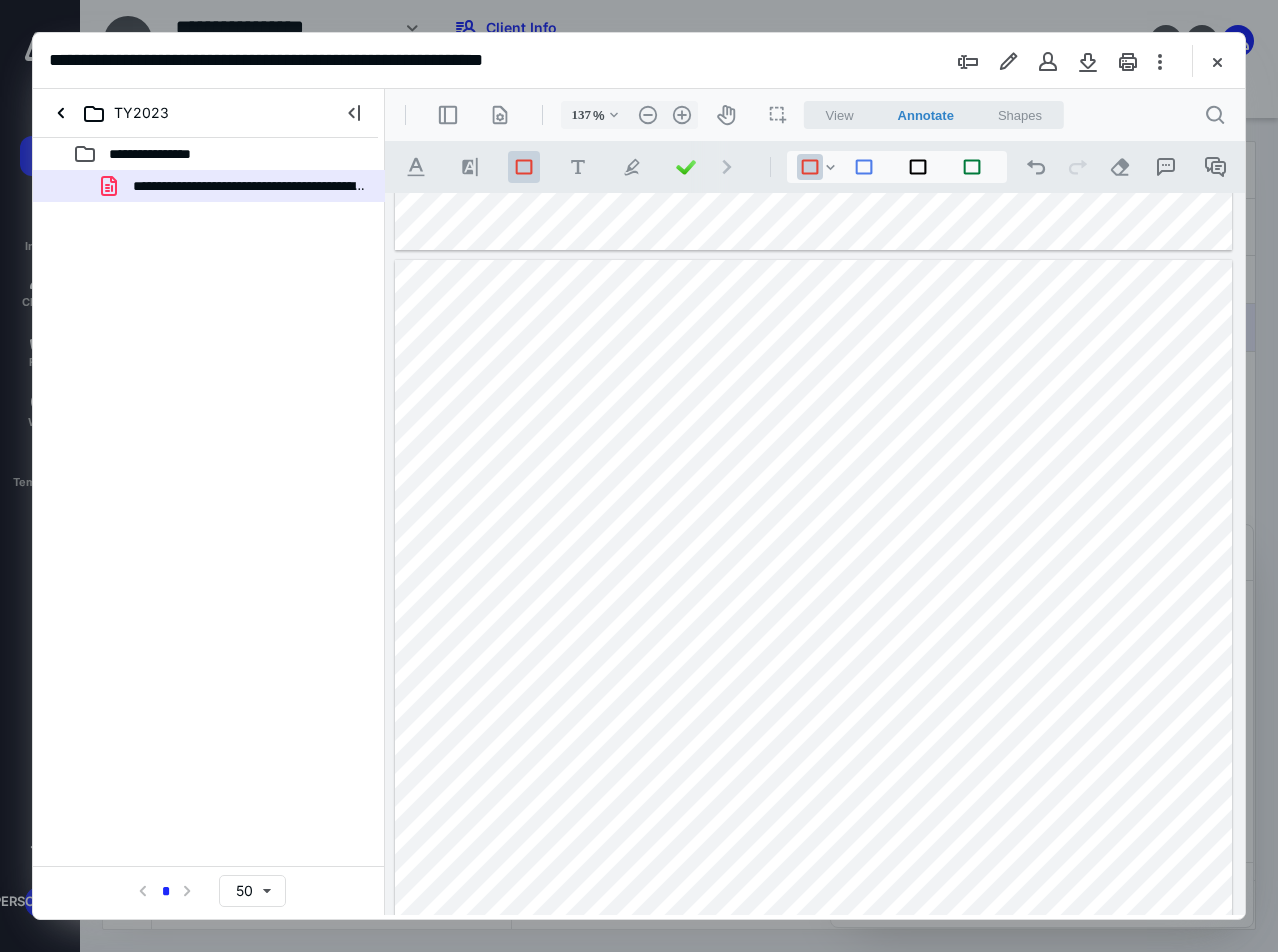 scroll, scrollTop: 16448, scrollLeft: 0, axis: vertical 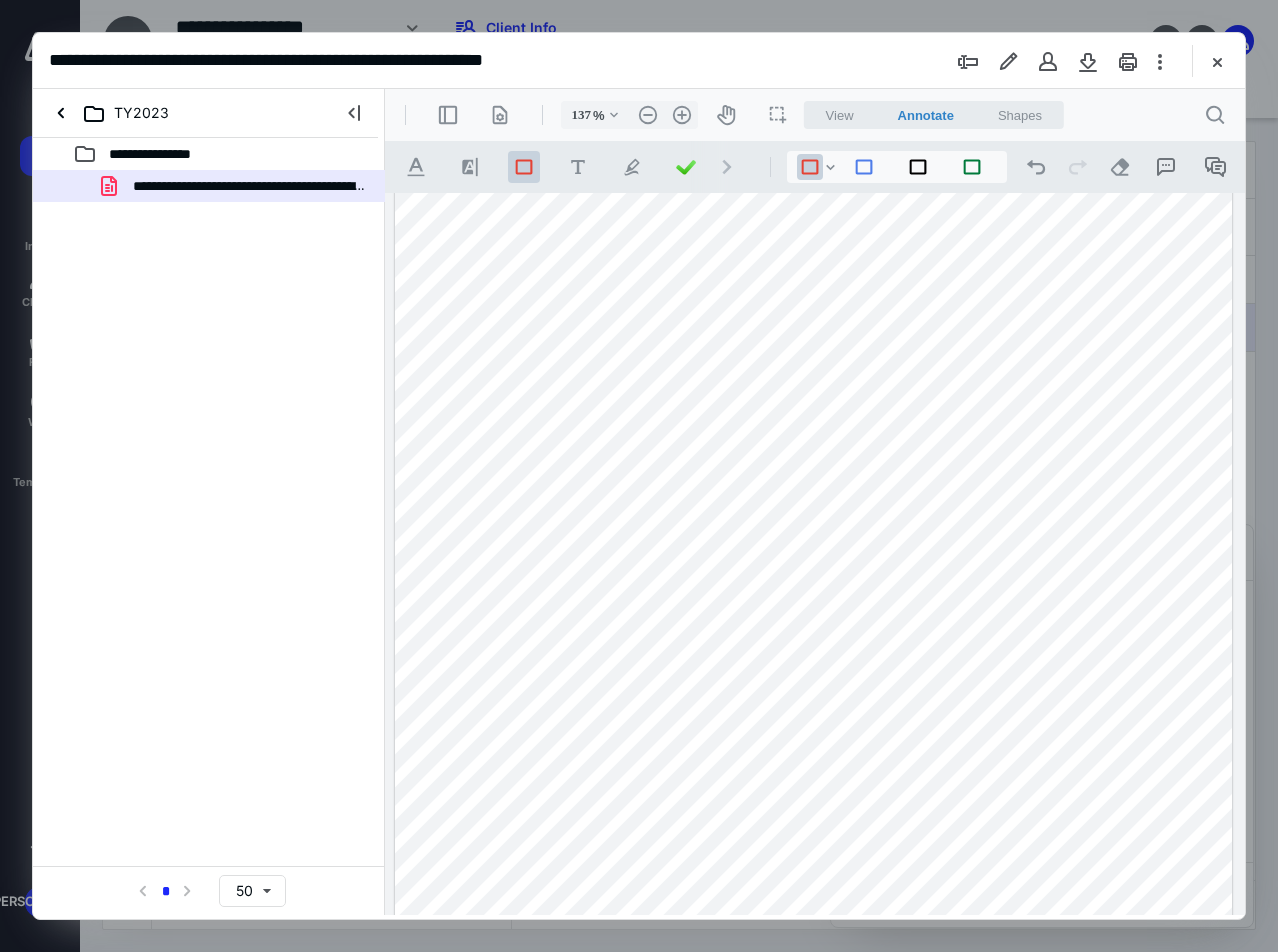 click at bounding box center [814, 702] 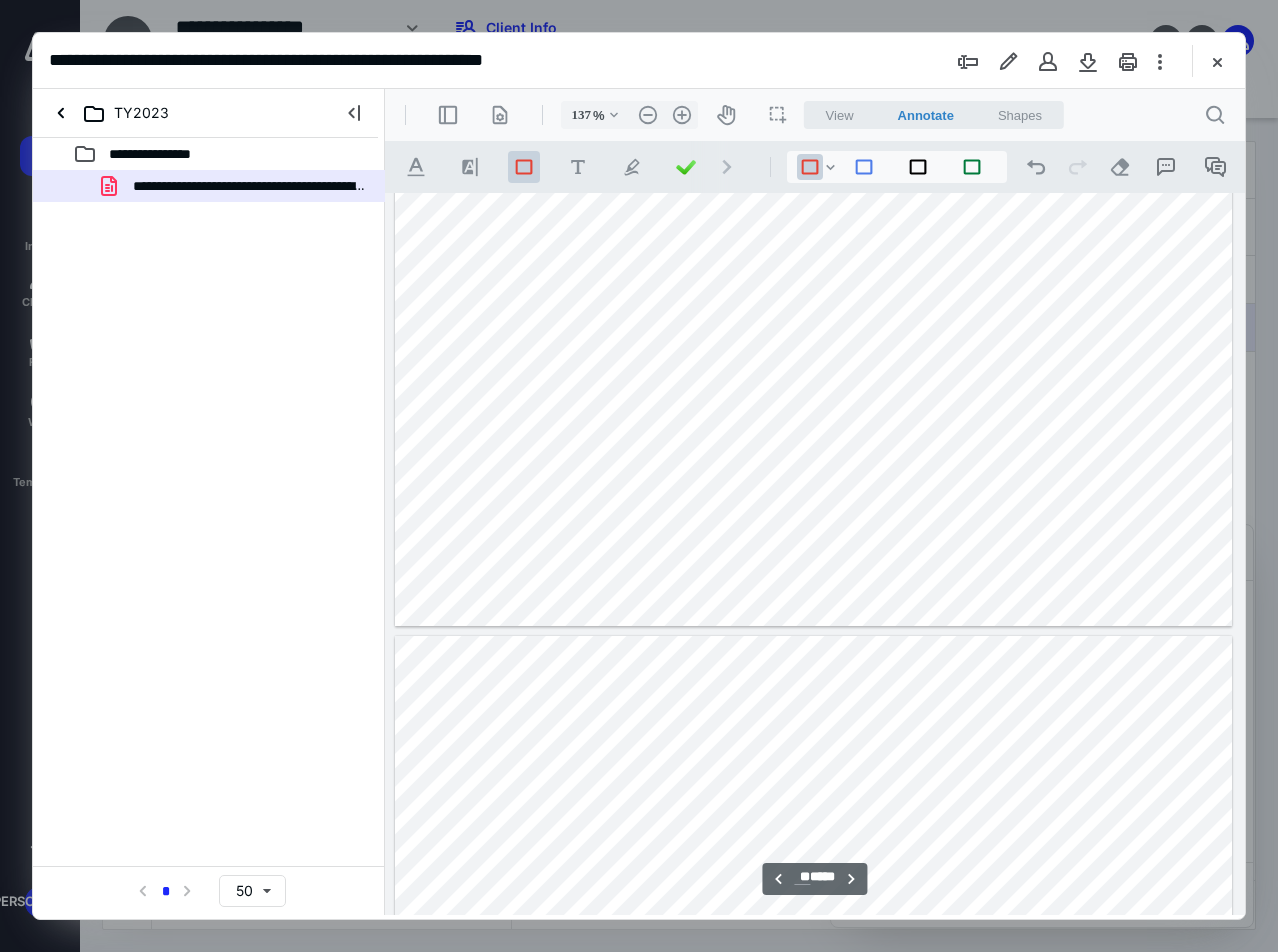 scroll, scrollTop: 20948, scrollLeft: 0, axis: vertical 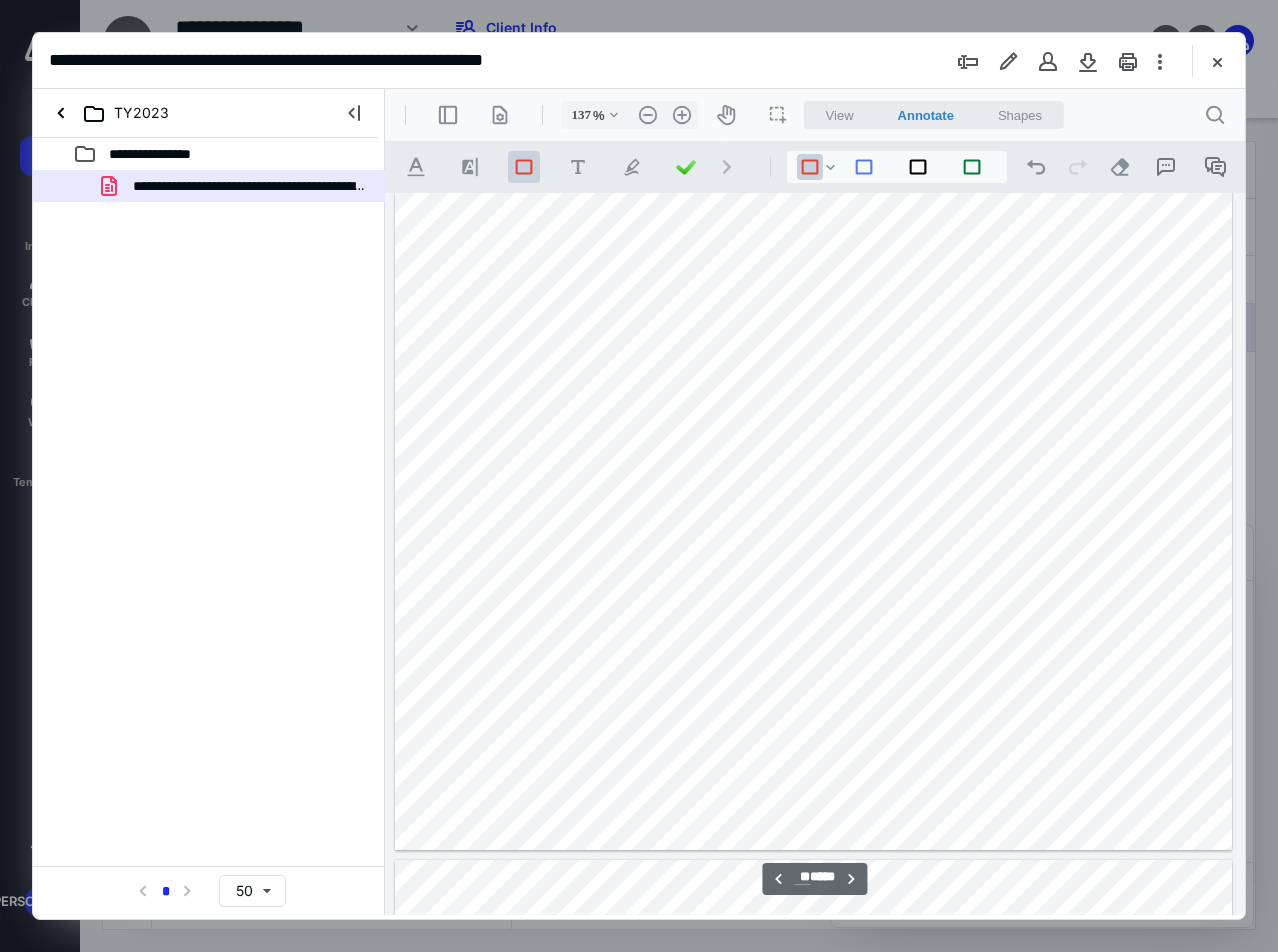 type on "**" 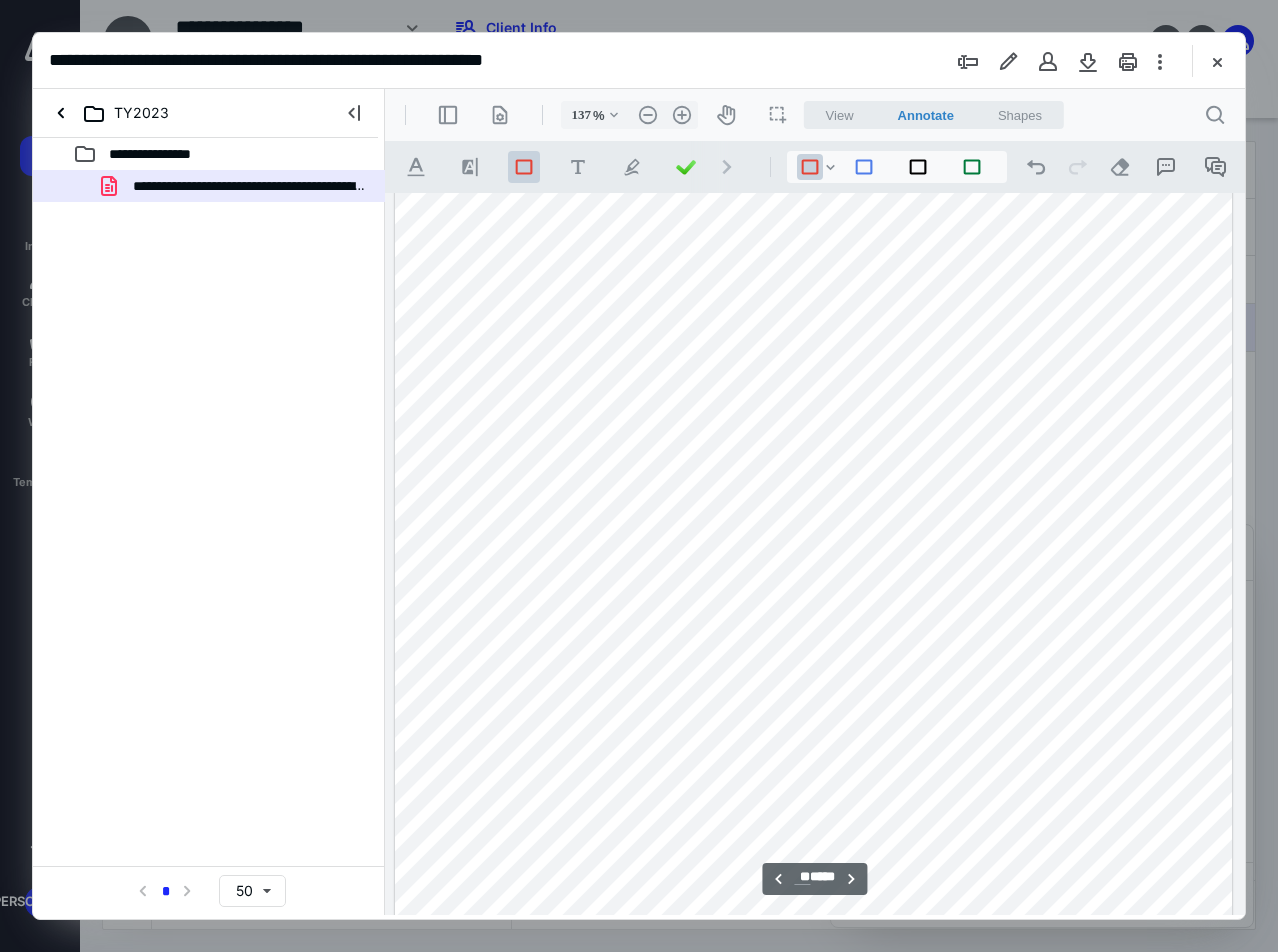 scroll, scrollTop: 16448, scrollLeft: 0, axis: vertical 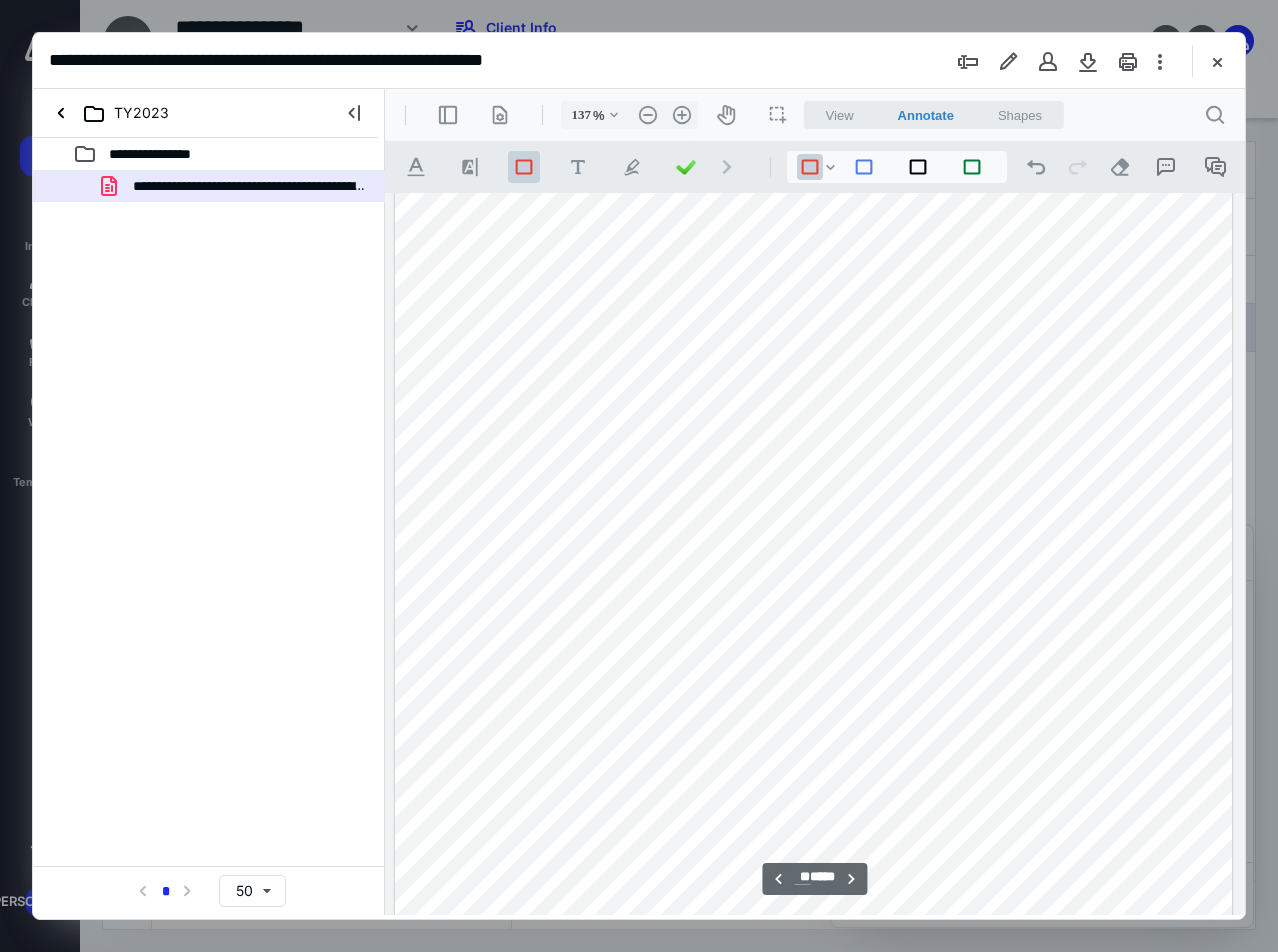 drag, startPoint x: 936, startPoint y: 353, endPoint x: 956, endPoint y: 892, distance: 539.3709 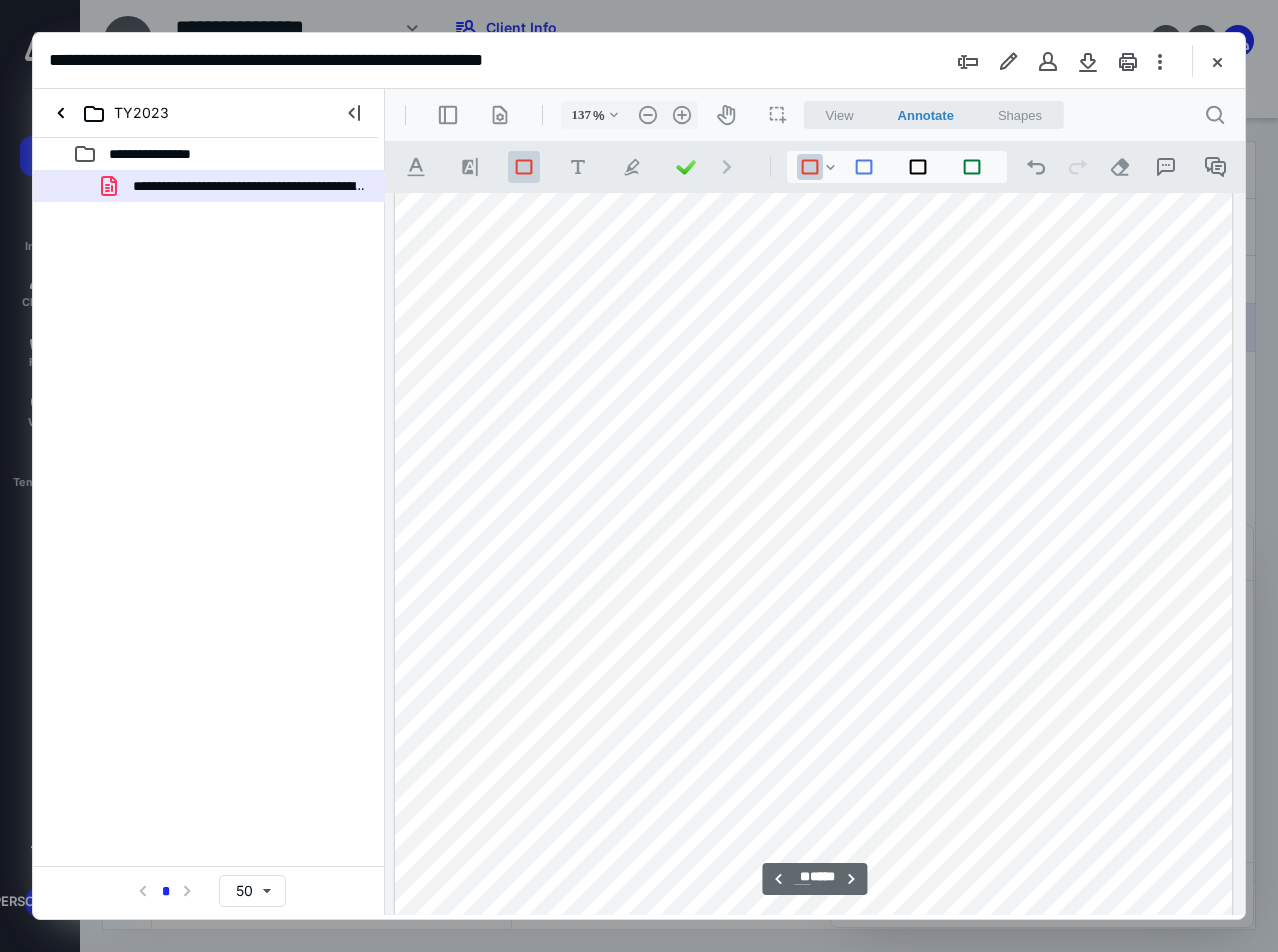click at bounding box center (814, 402) 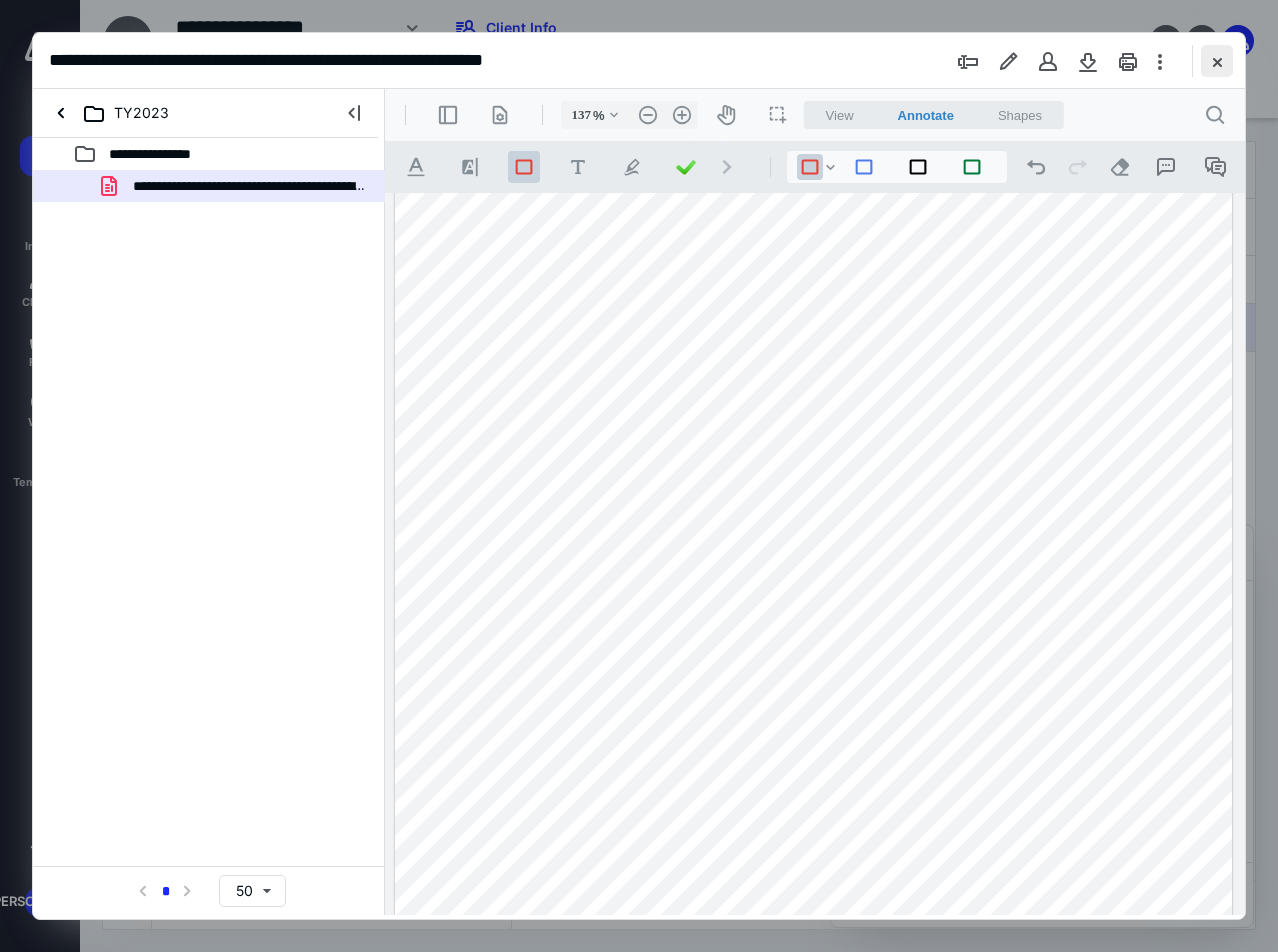 click at bounding box center [1217, 61] 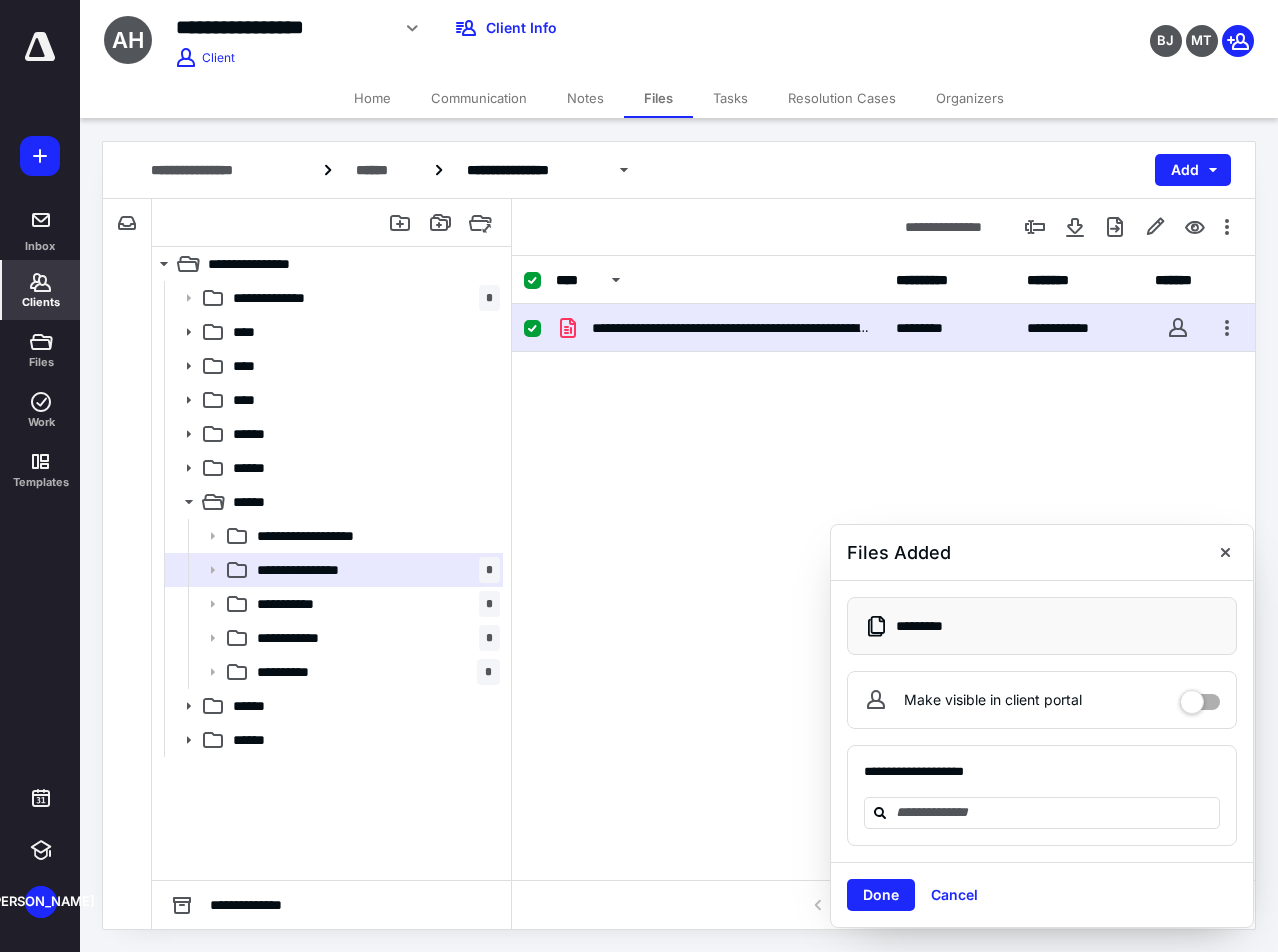 click 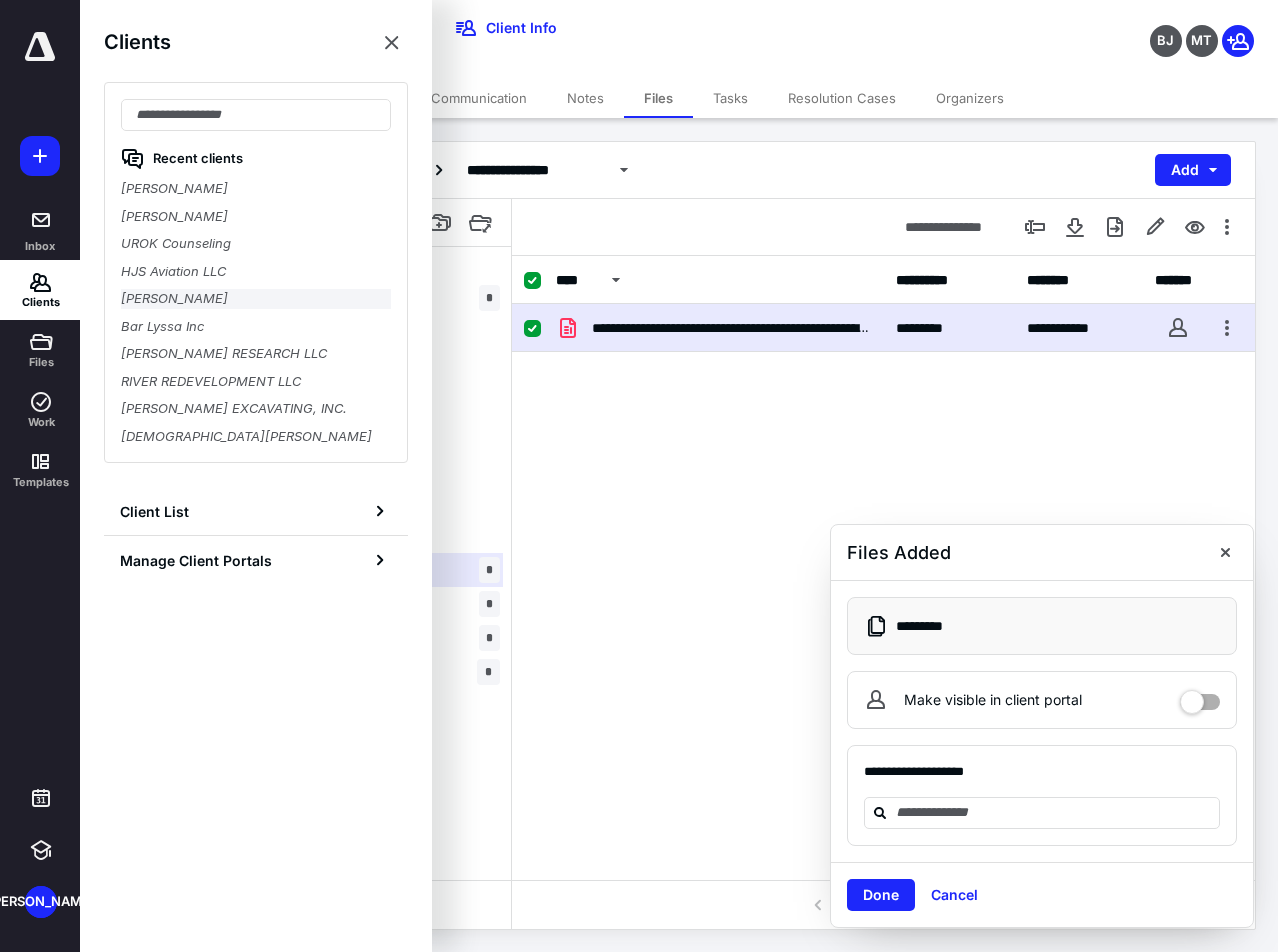 click on "[PERSON_NAME]" at bounding box center (256, 299) 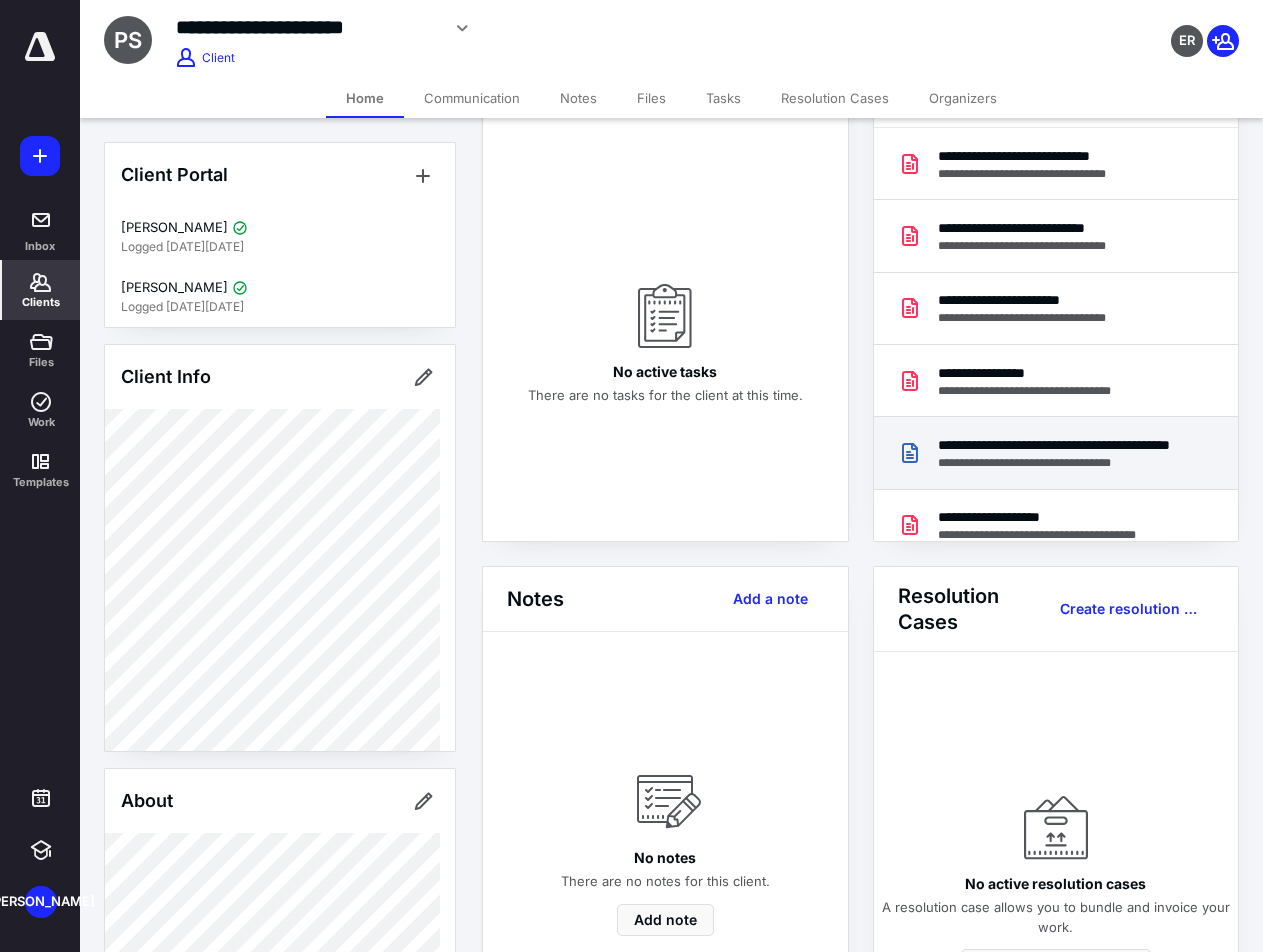 scroll, scrollTop: 200, scrollLeft: 0, axis: vertical 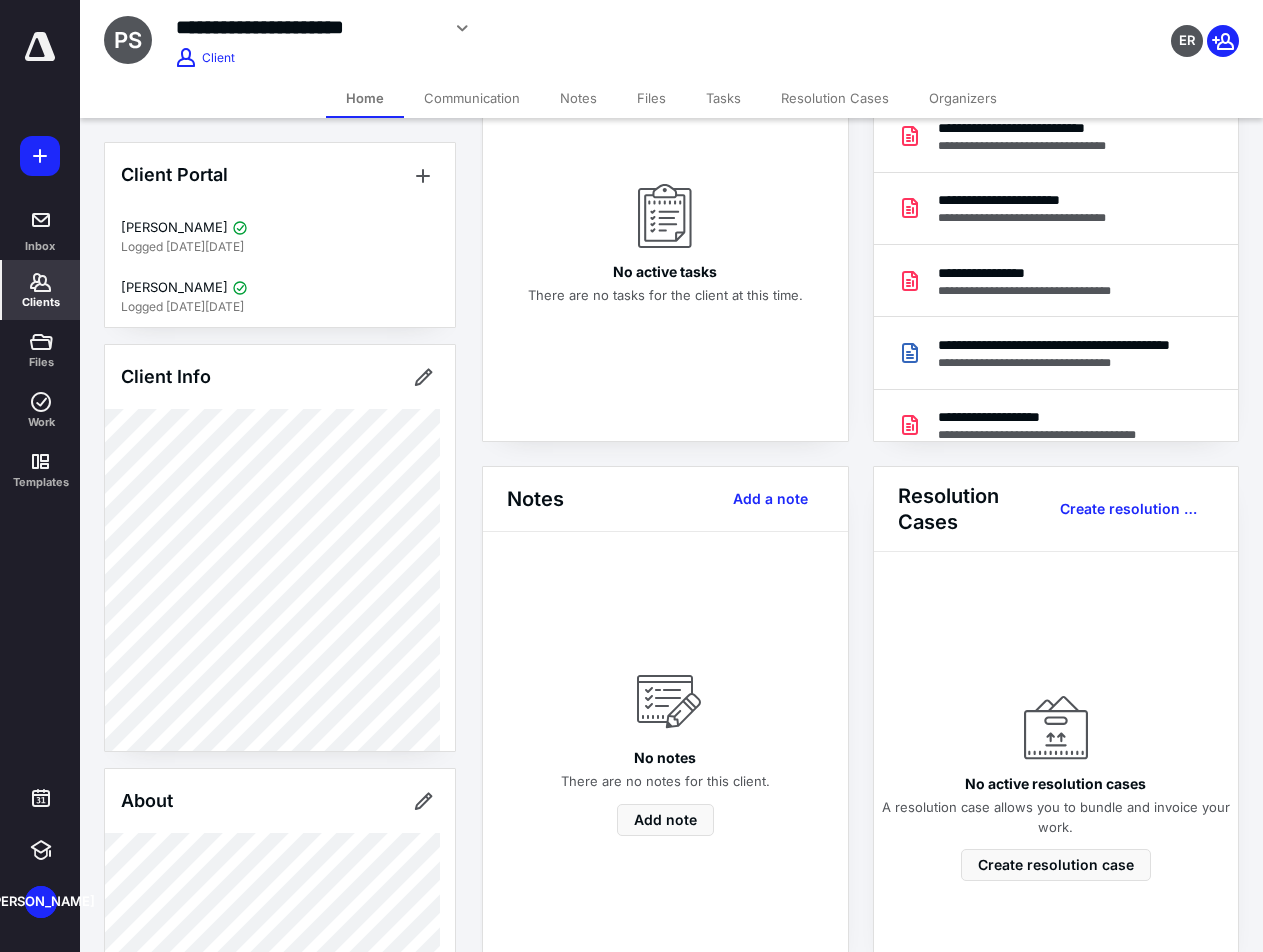 click on "Files" at bounding box center [651, 98] 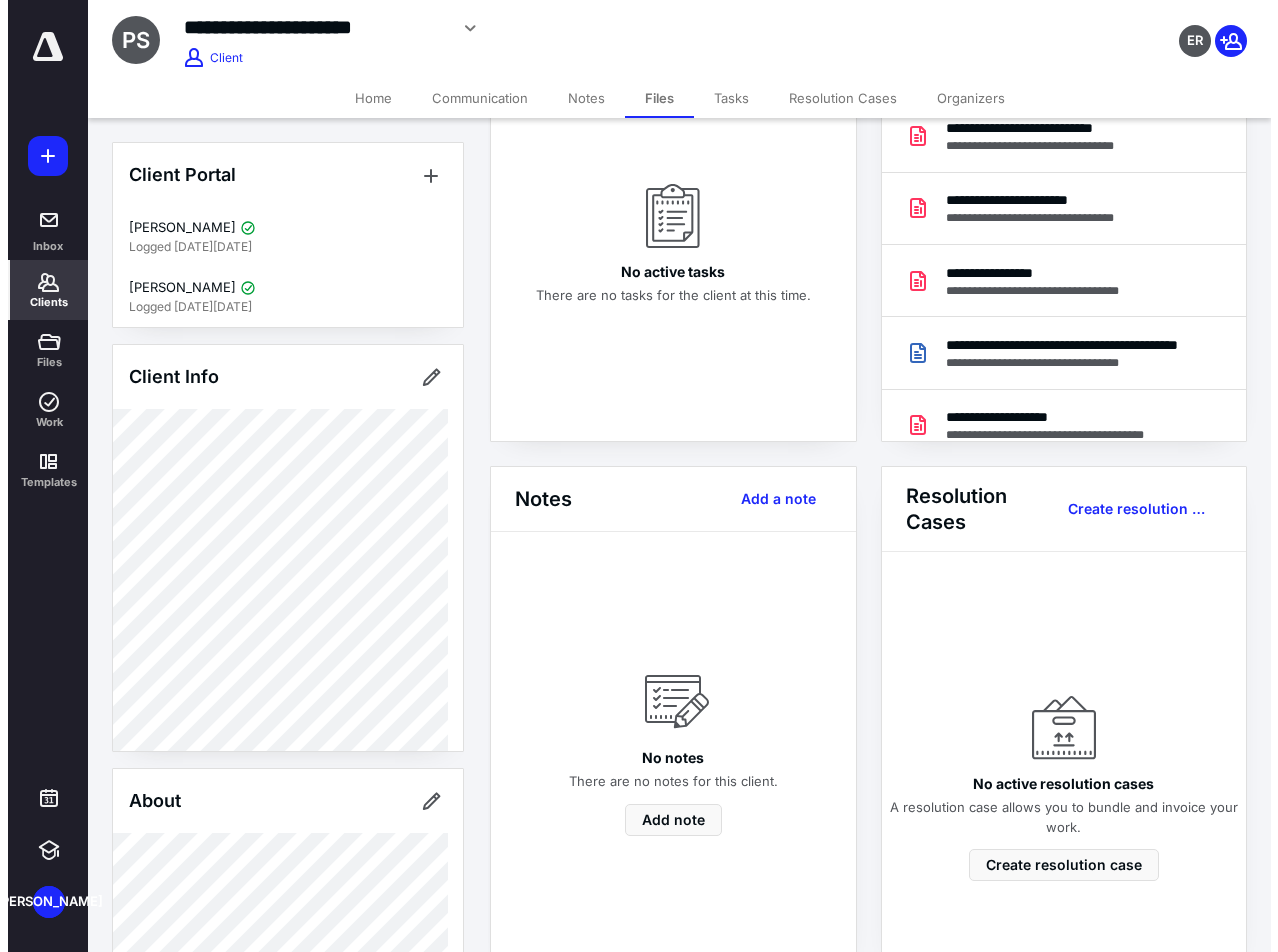scroll, scrollTop: 0, scrollLeft: 0, axis: both 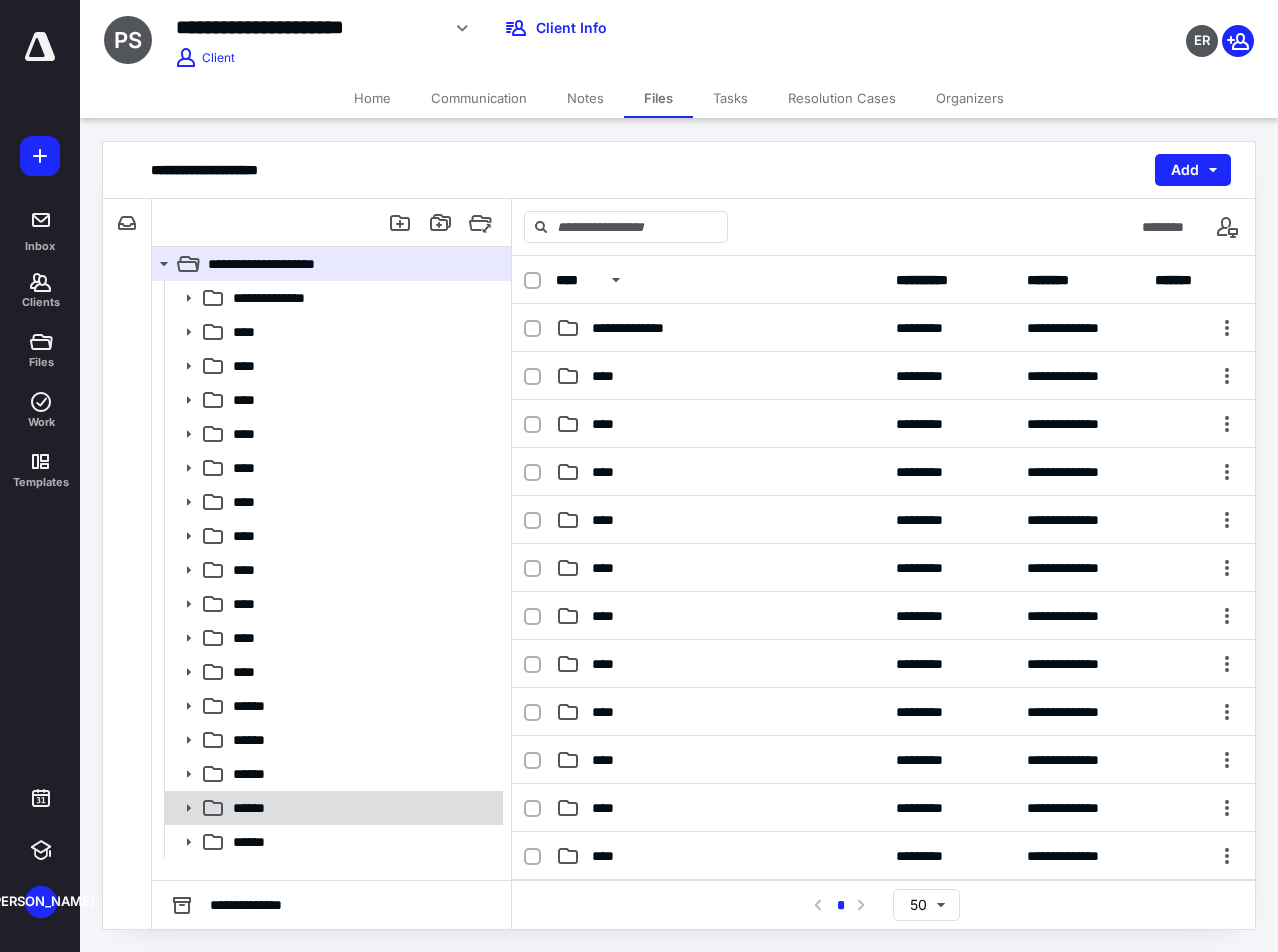 click on "******" at bounding box center (260, 808) 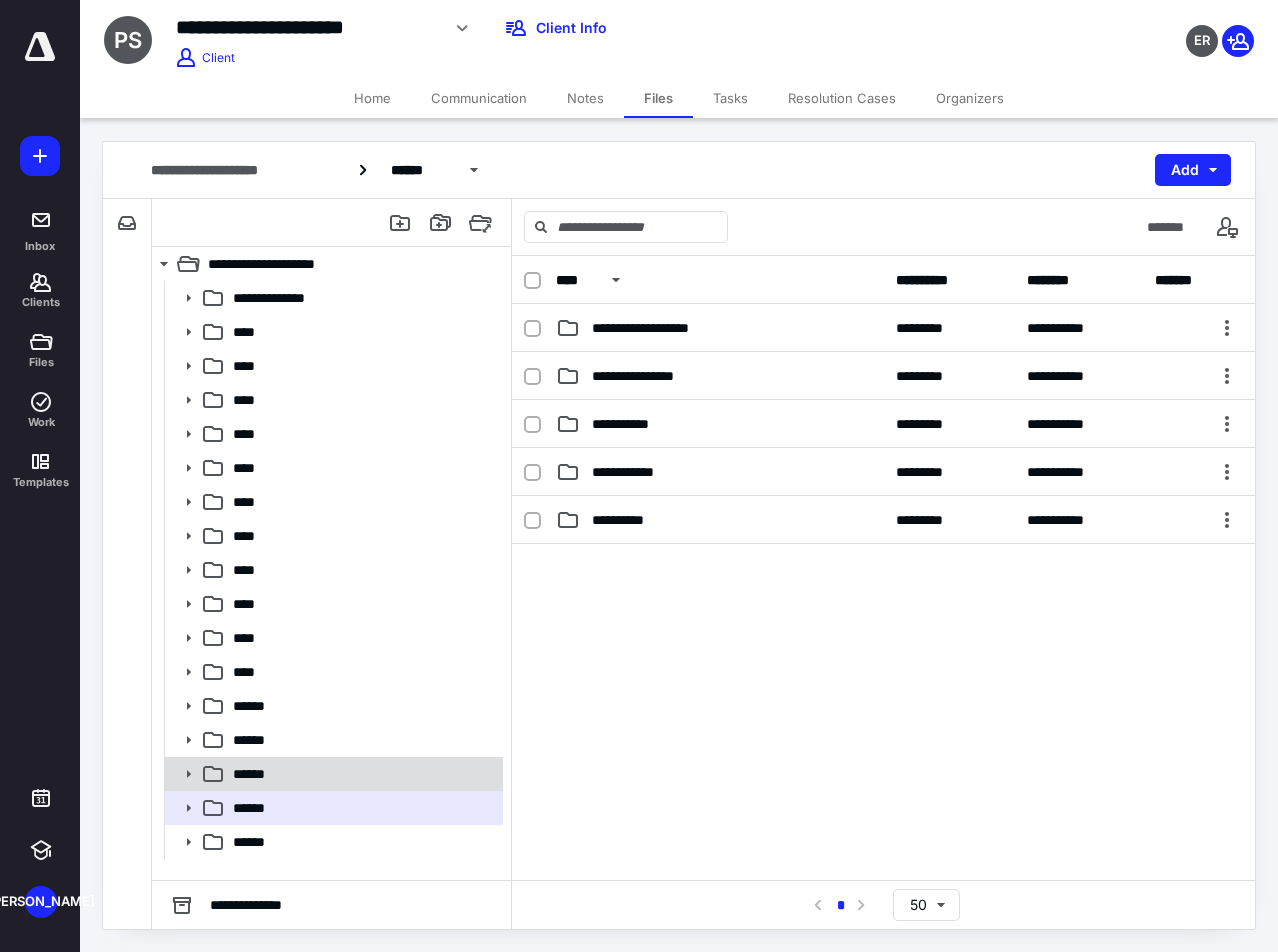 click on "******" at bounding box center [362, 774] 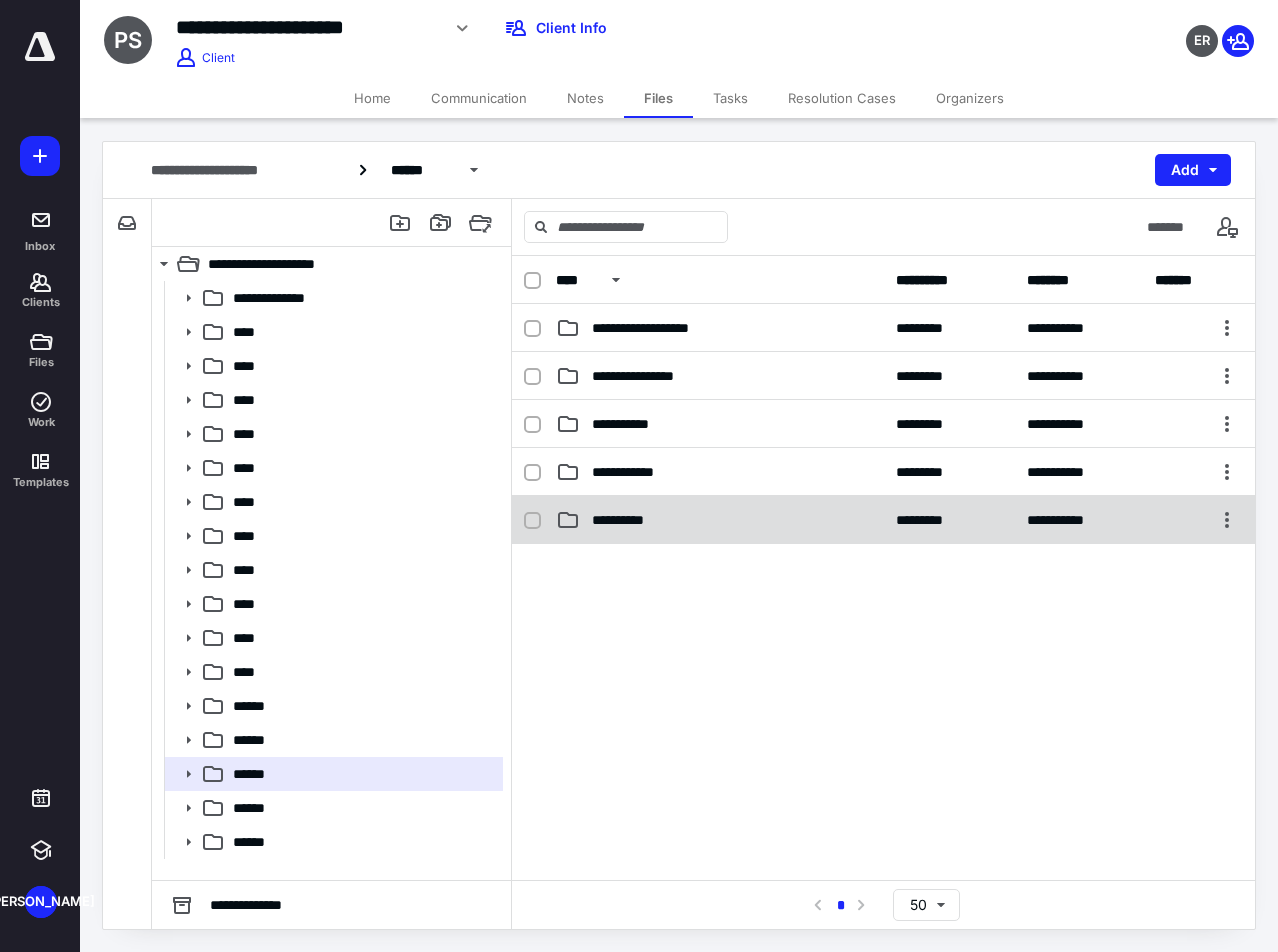 click on "**********" at bounding box center (883, 520) 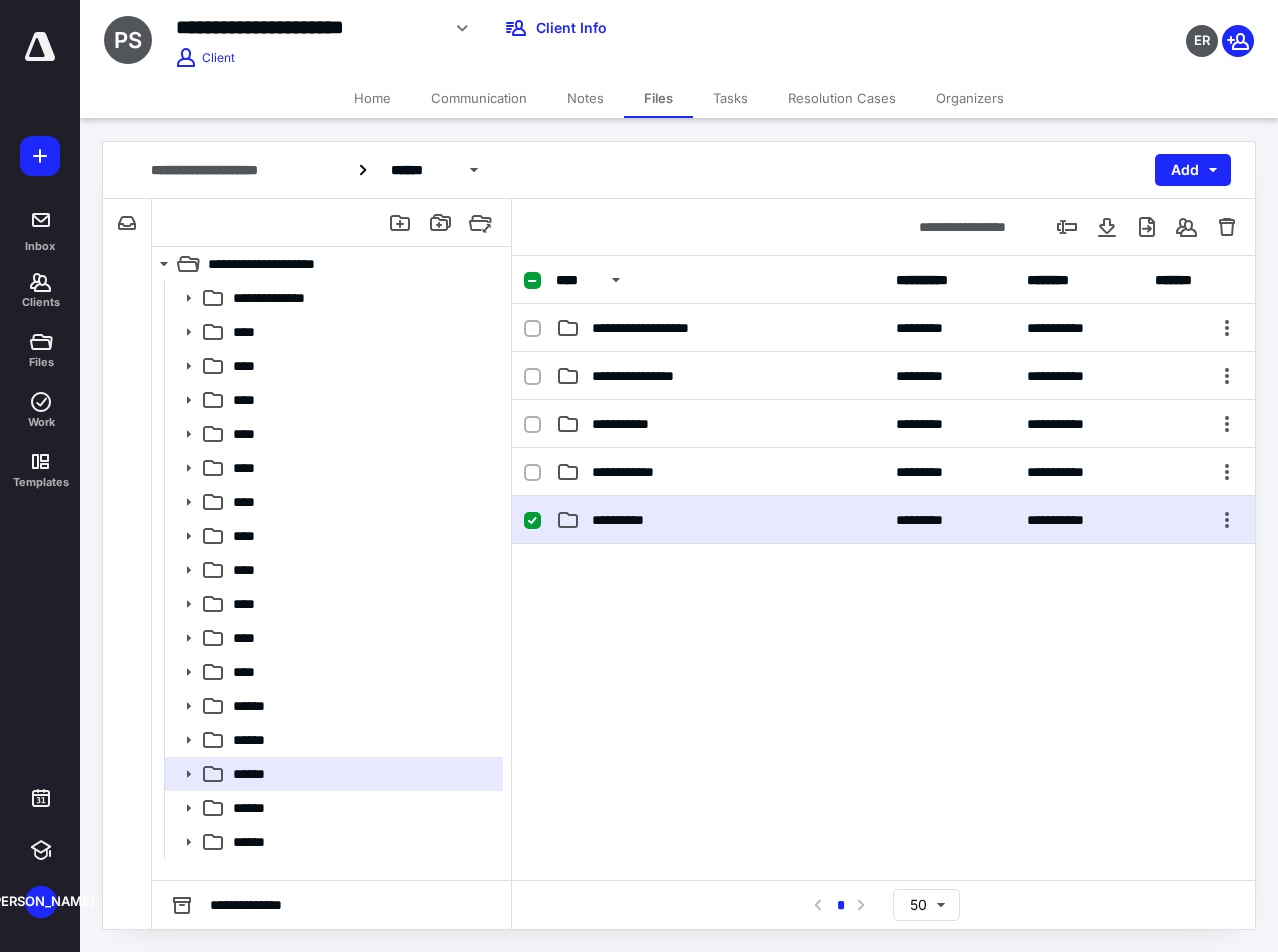 click on "**********" at bounding box center [883, 520] 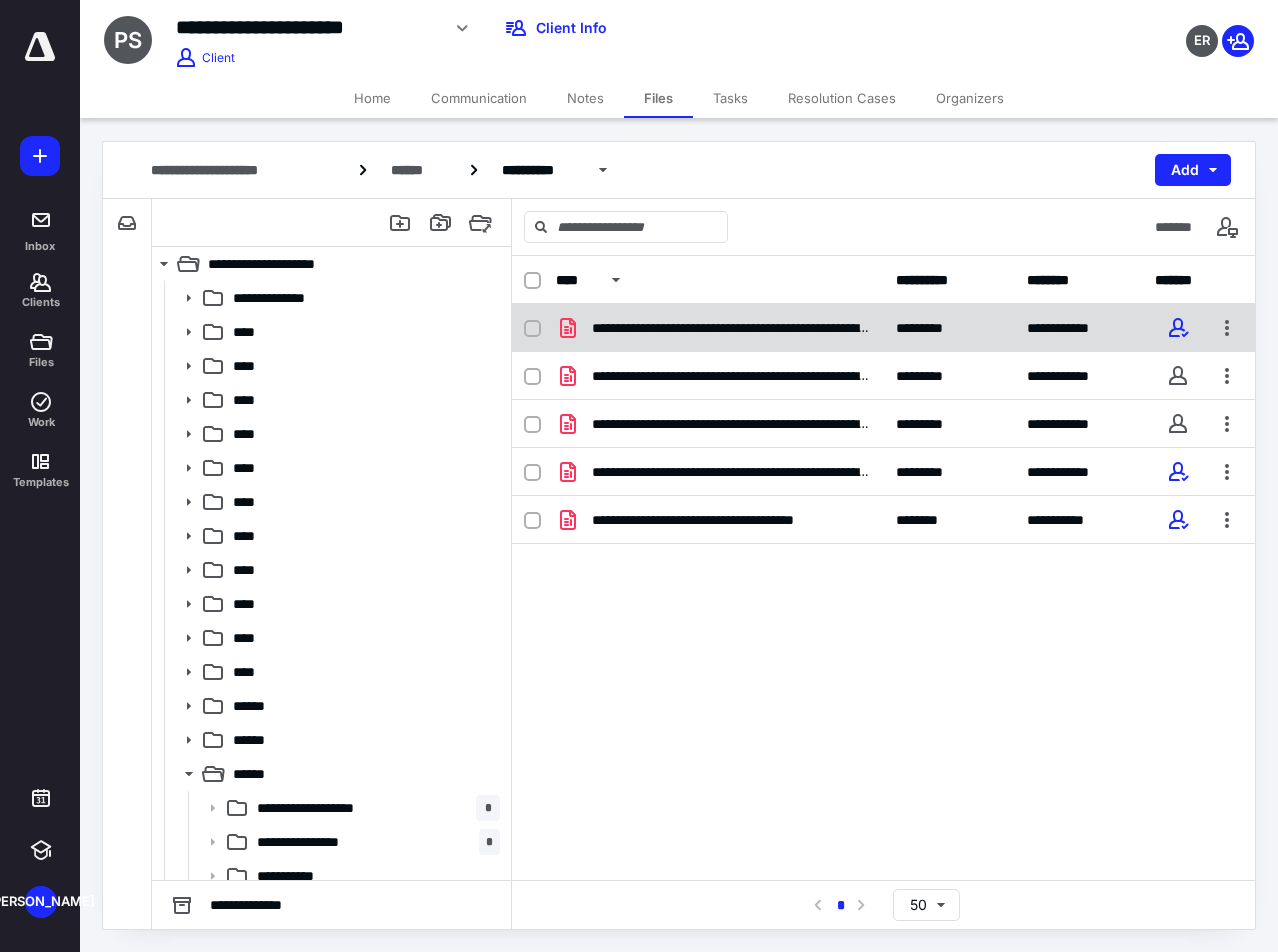 click on "**********" at bounding box center [732, 328] 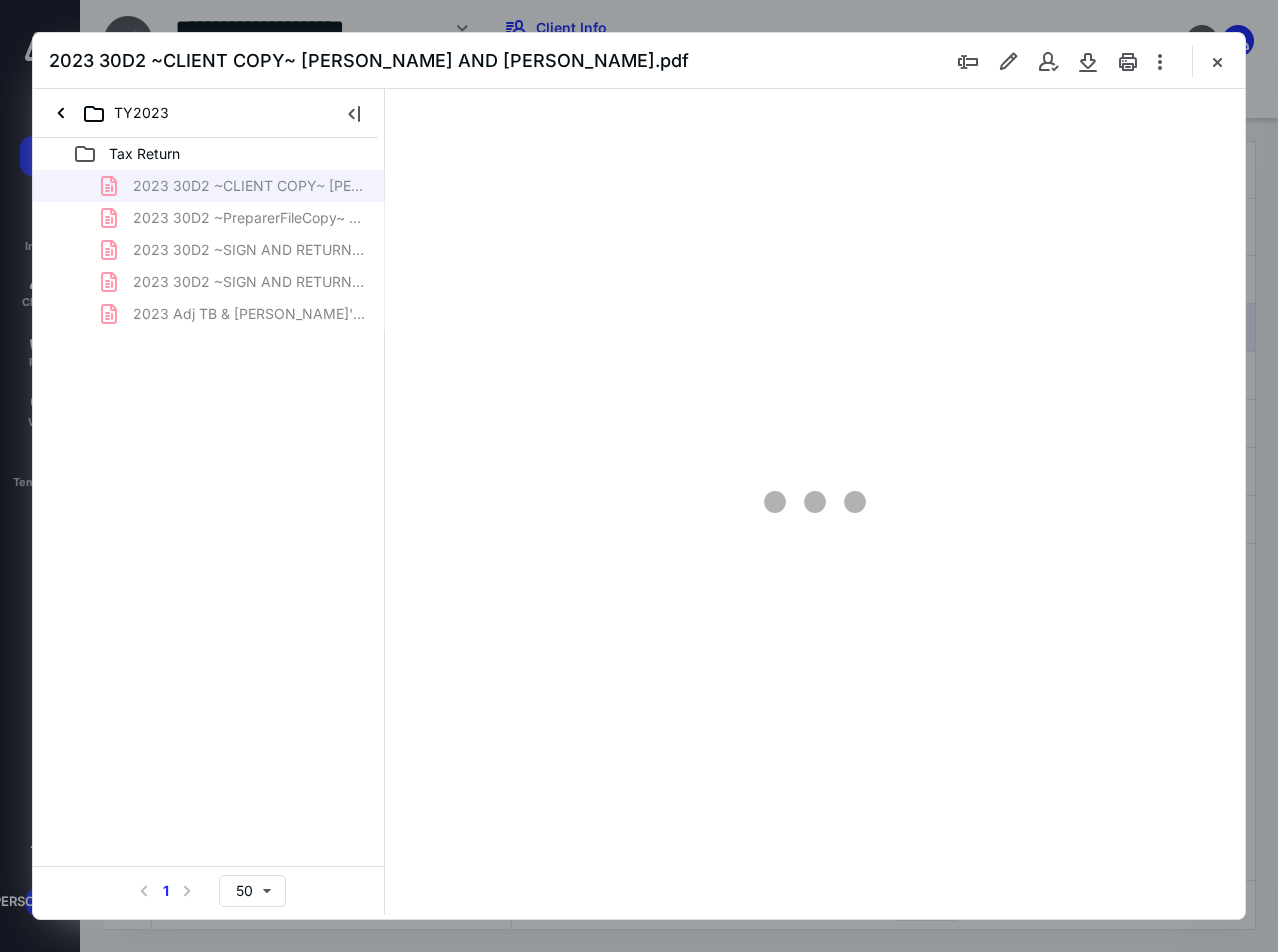 scroll, scrollTop: 0, scrollLeft: 0, axis: both 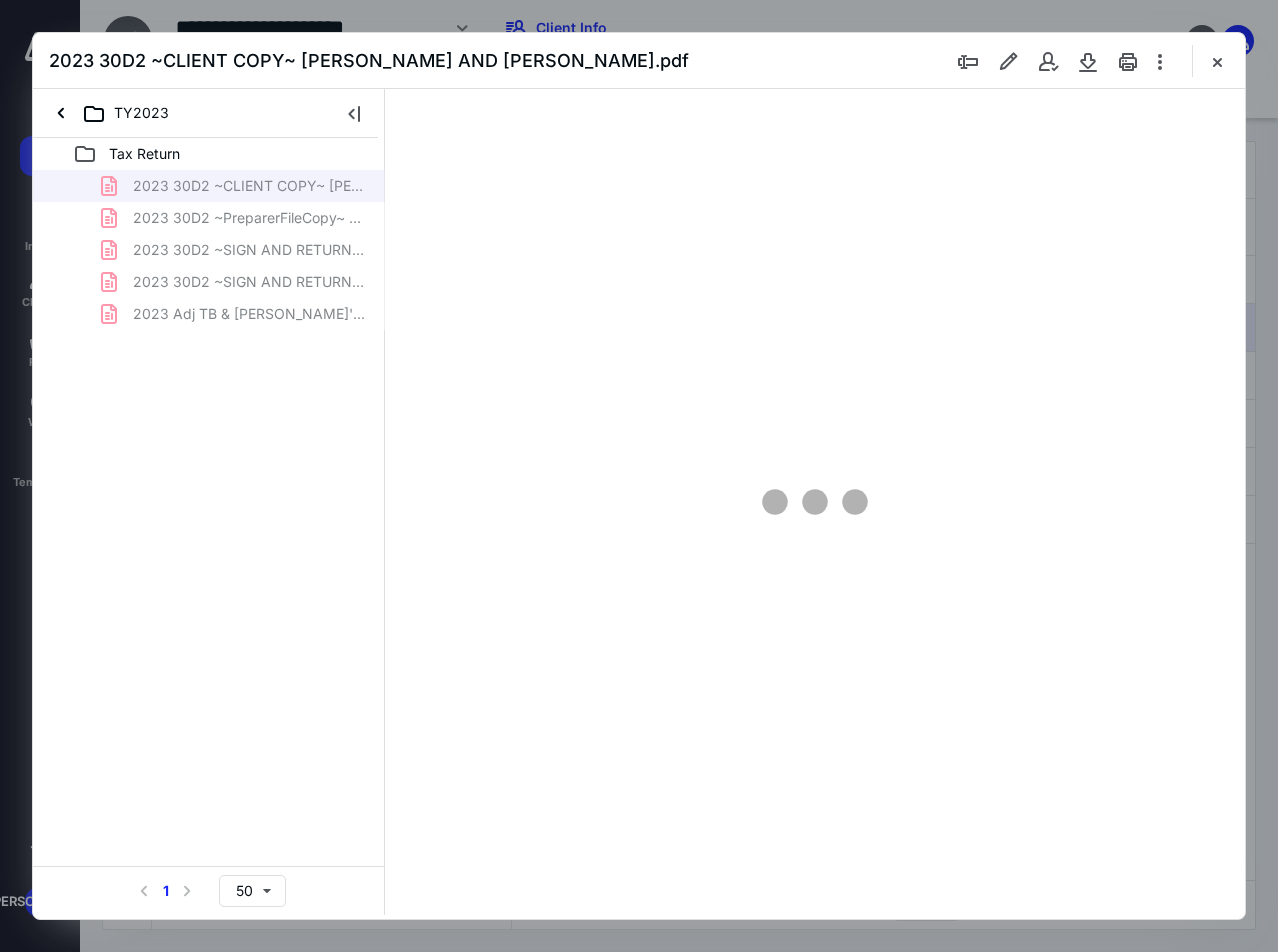type on "137" 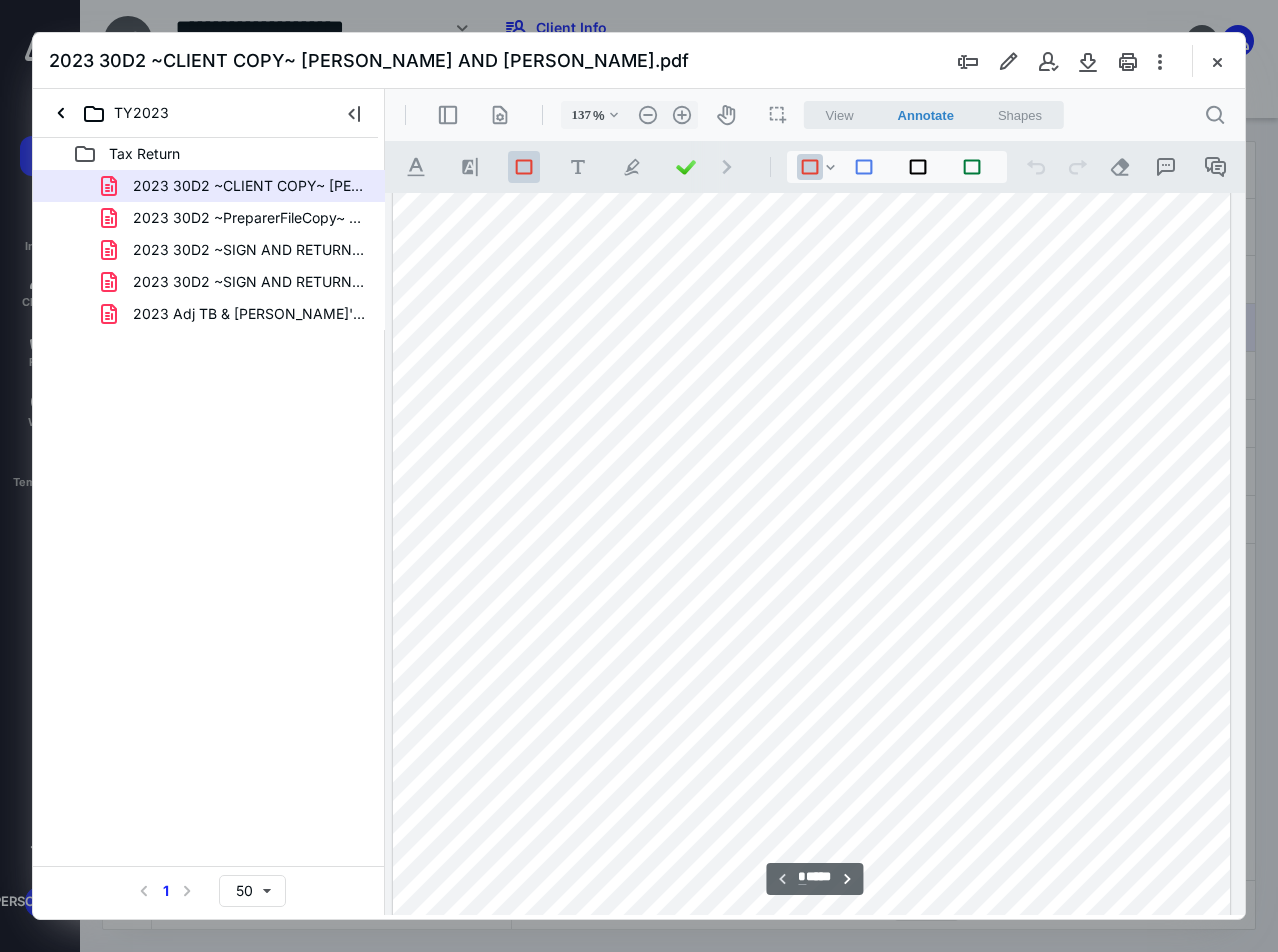 scroll, scrollTop: 209, scrollLeft: 121, axis: both 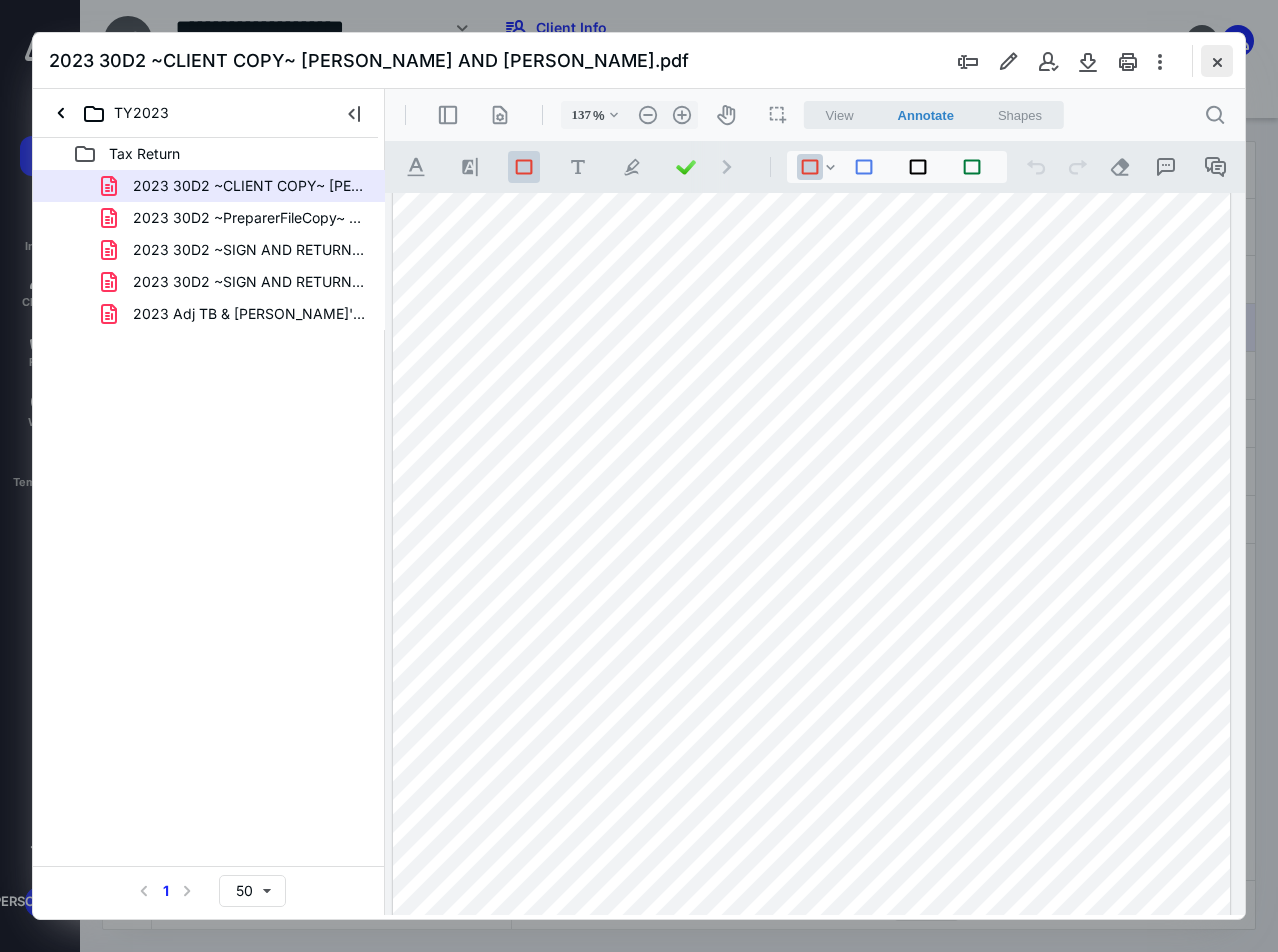 click at bounding box center (1217, 61) 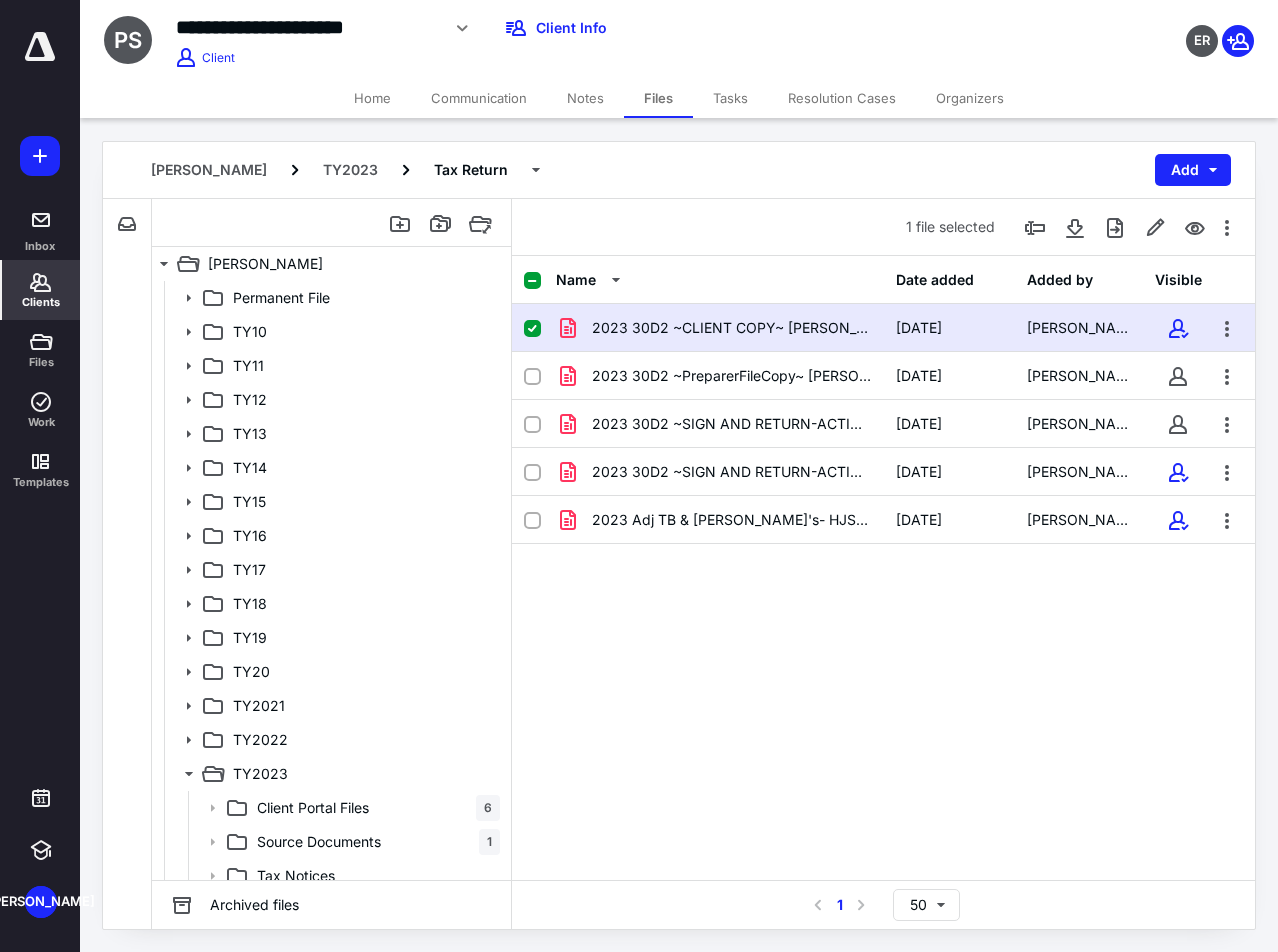 click on "Clients" at bounding box center (41, 290) 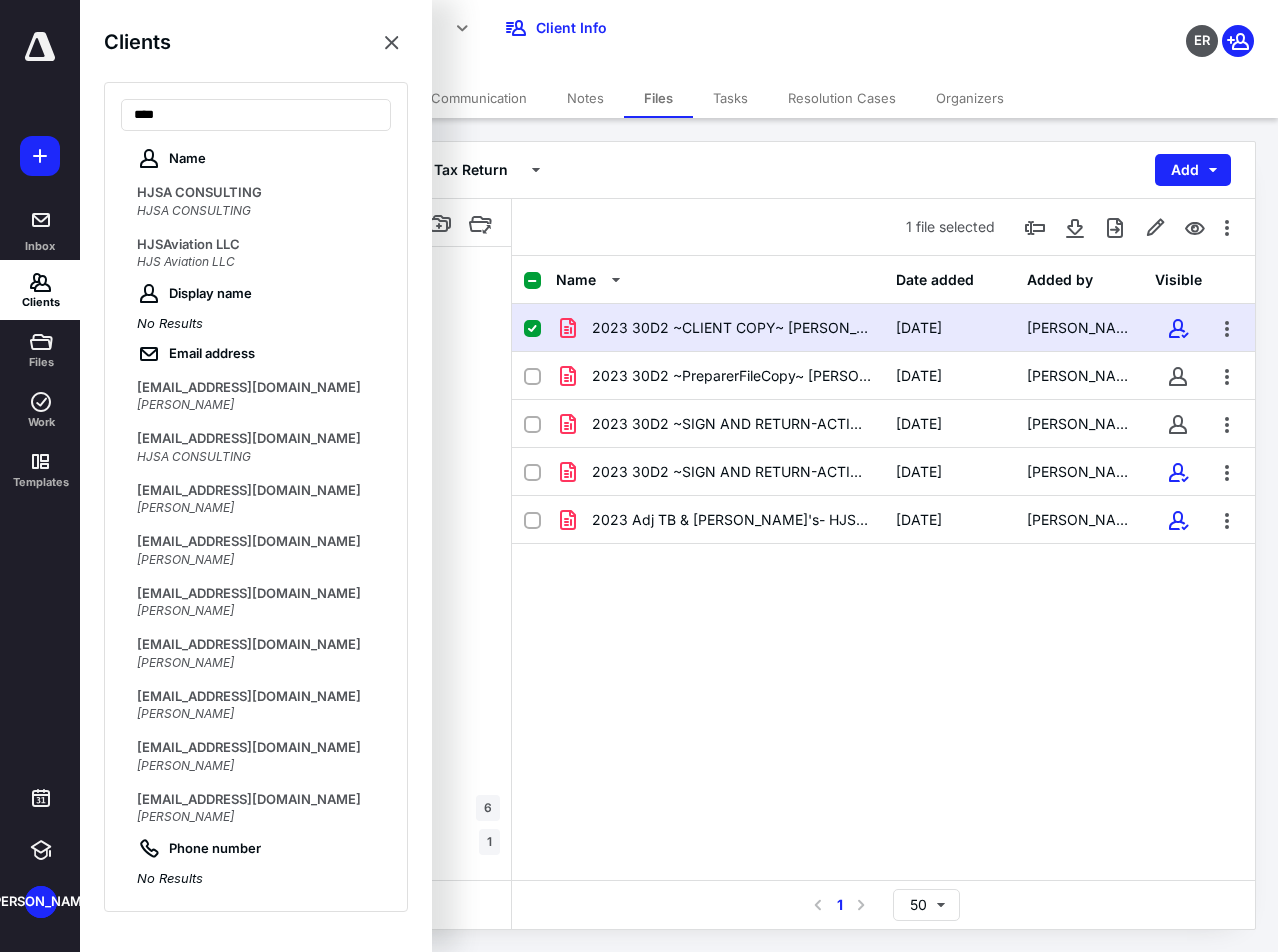 type on "***" 